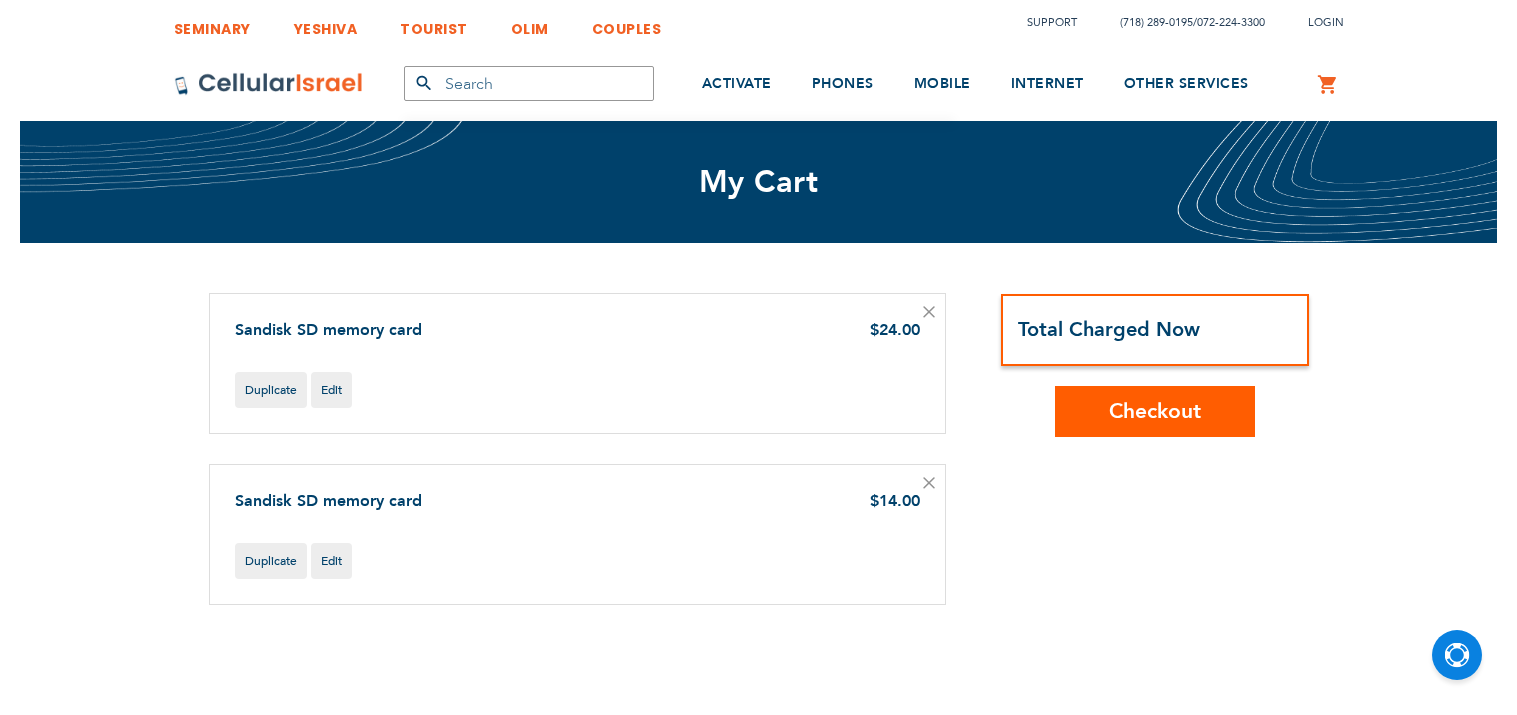 scroll, scrollTop: 0, scrollLeft: 0, axis: both 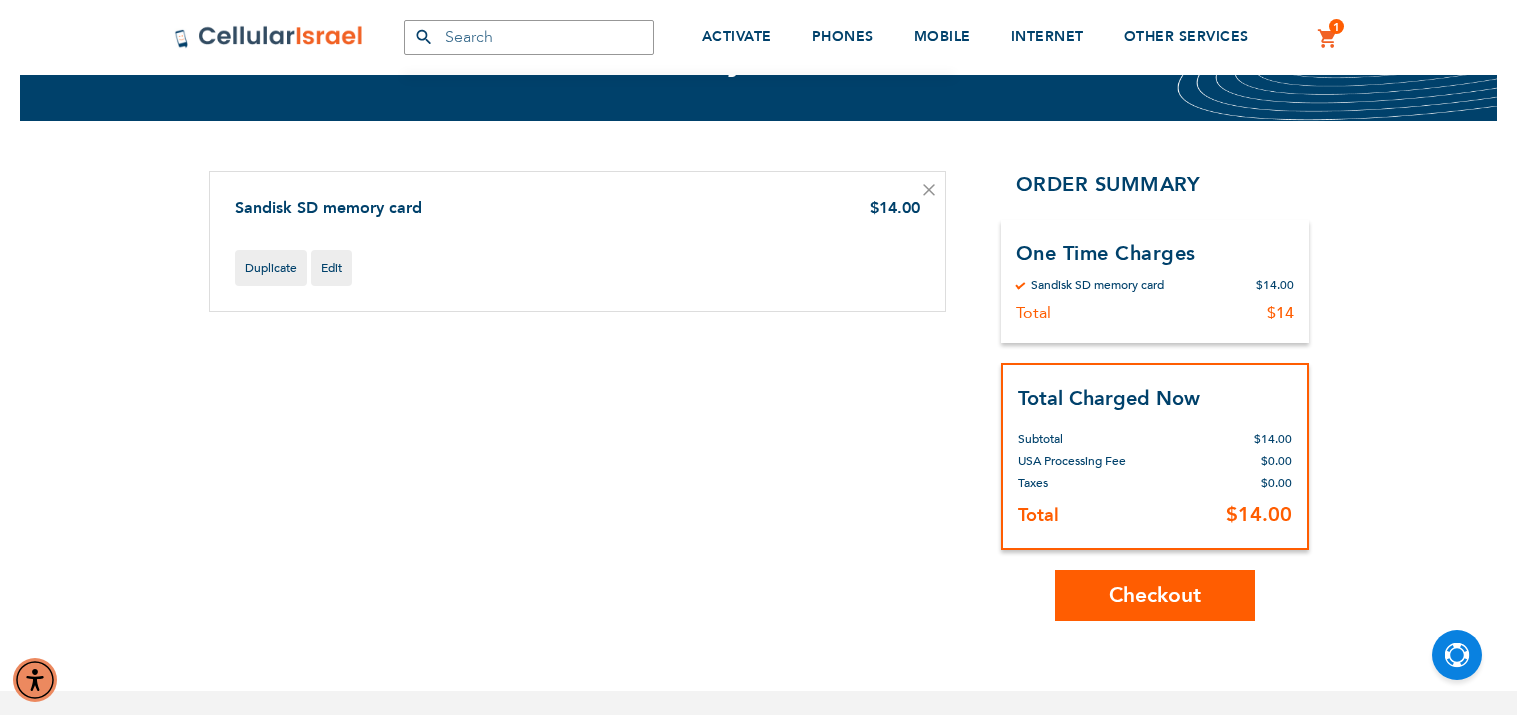 click on "Checkout" at bounding box center (1155, 595) 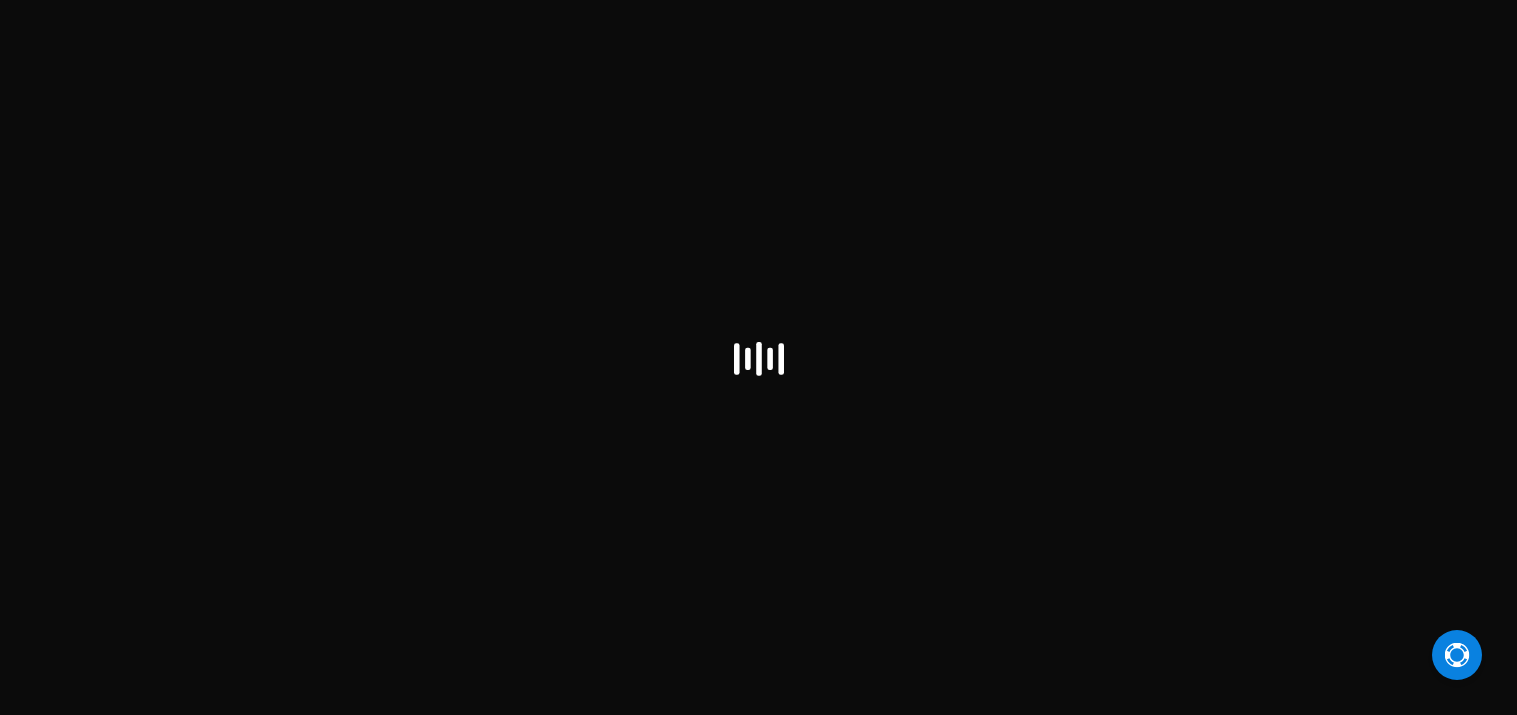 scroll, scrollTop: 0, scrollLeft: 0, axis: both 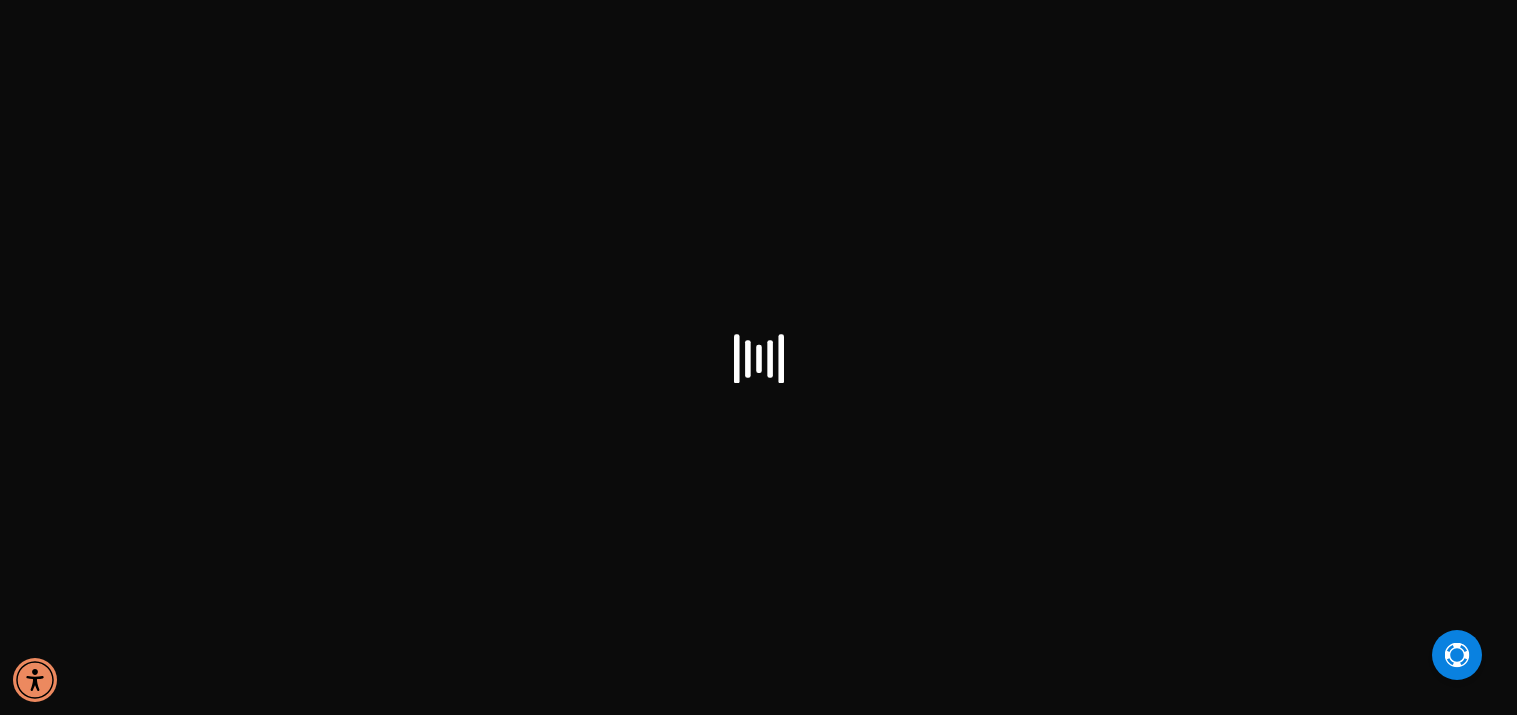 select on "US" 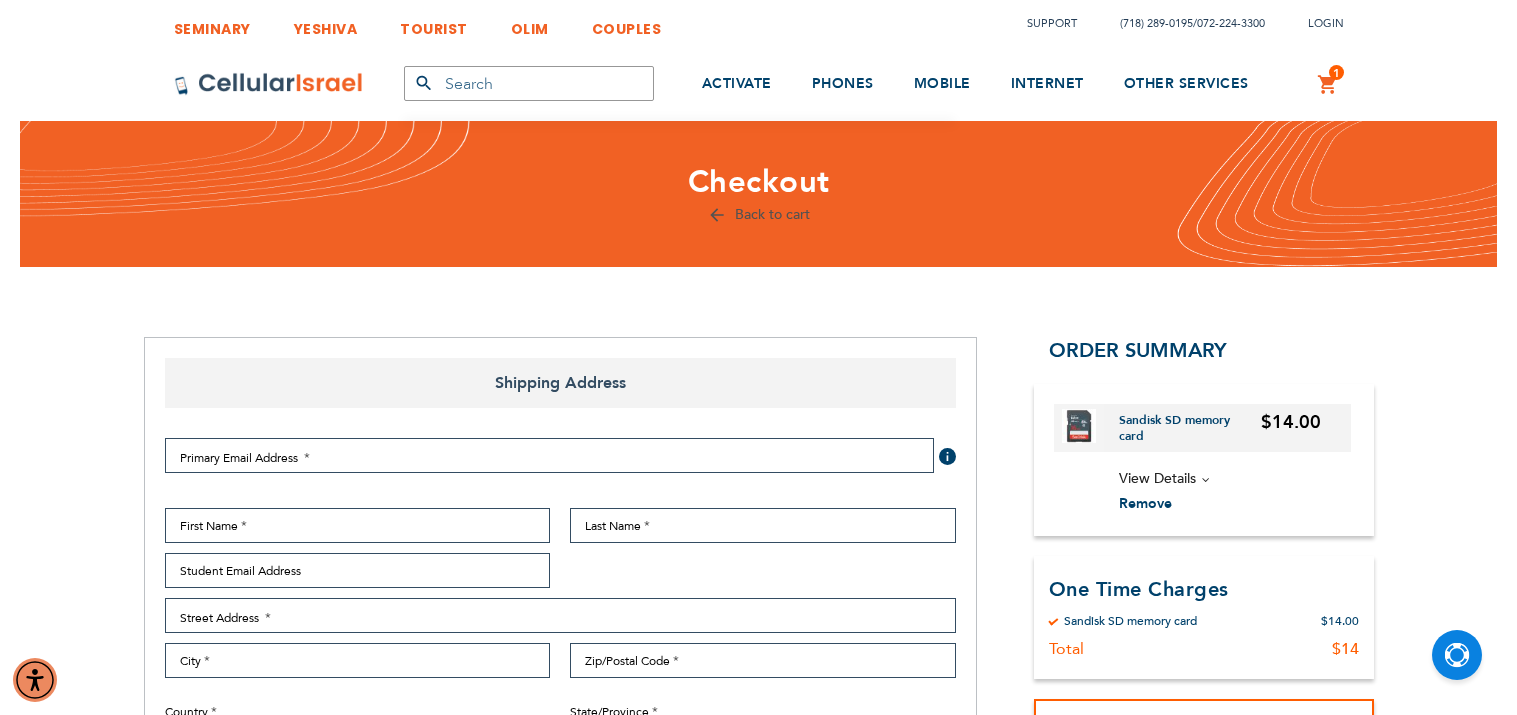 checkbox on "false" 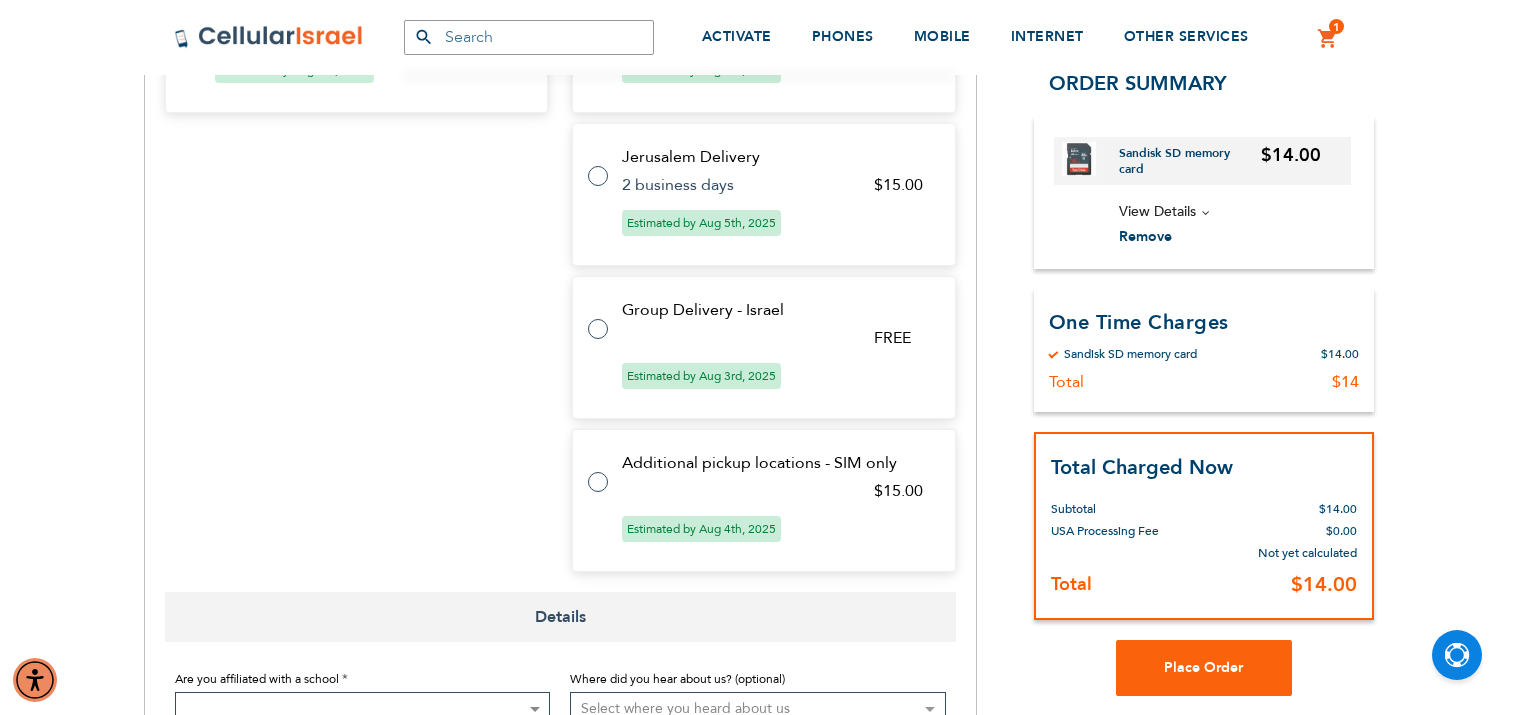 scroll, scrollTop: 1093, scrollLeft: 0, axis: vertical 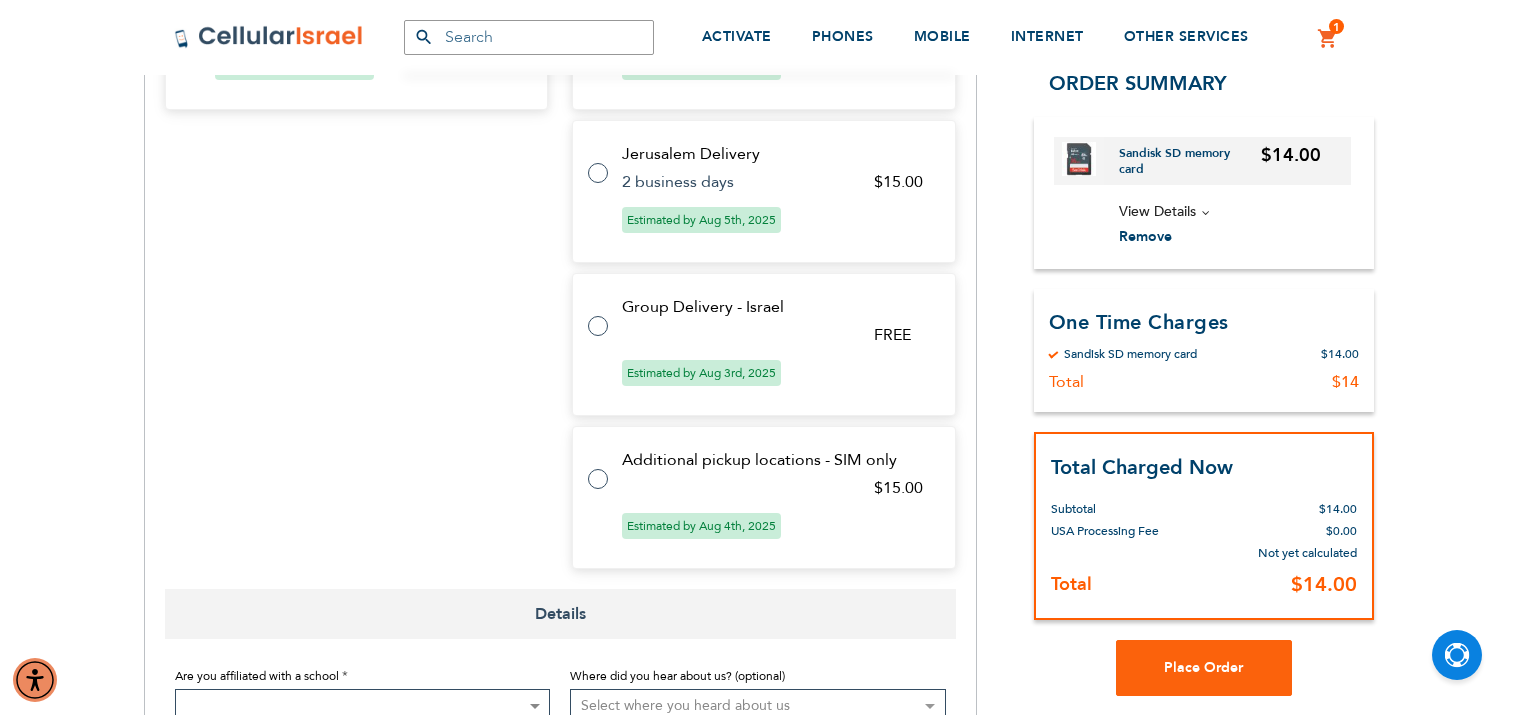 click at bounding box center (608, 314) 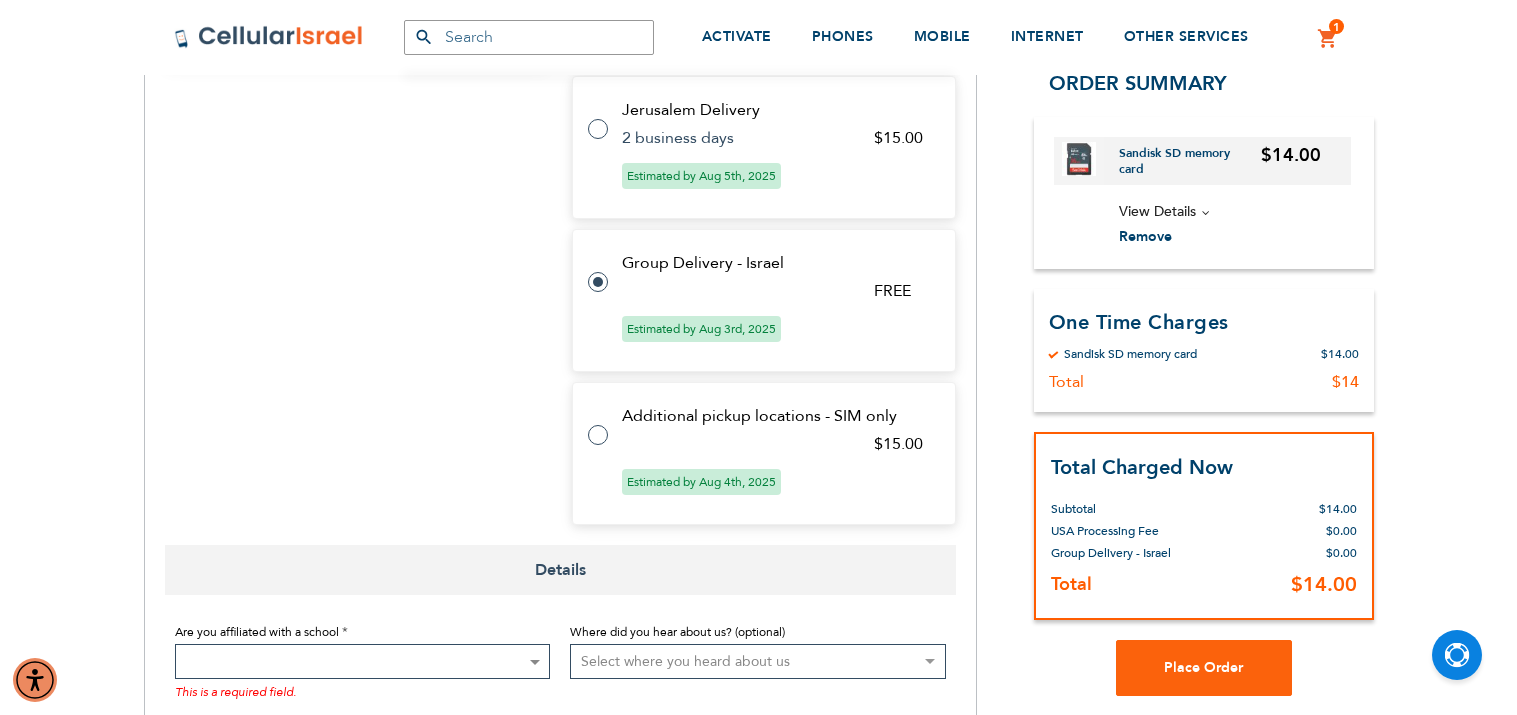 scroll, scrollTop: 1049, scrollLeft: 0, axis: vertical 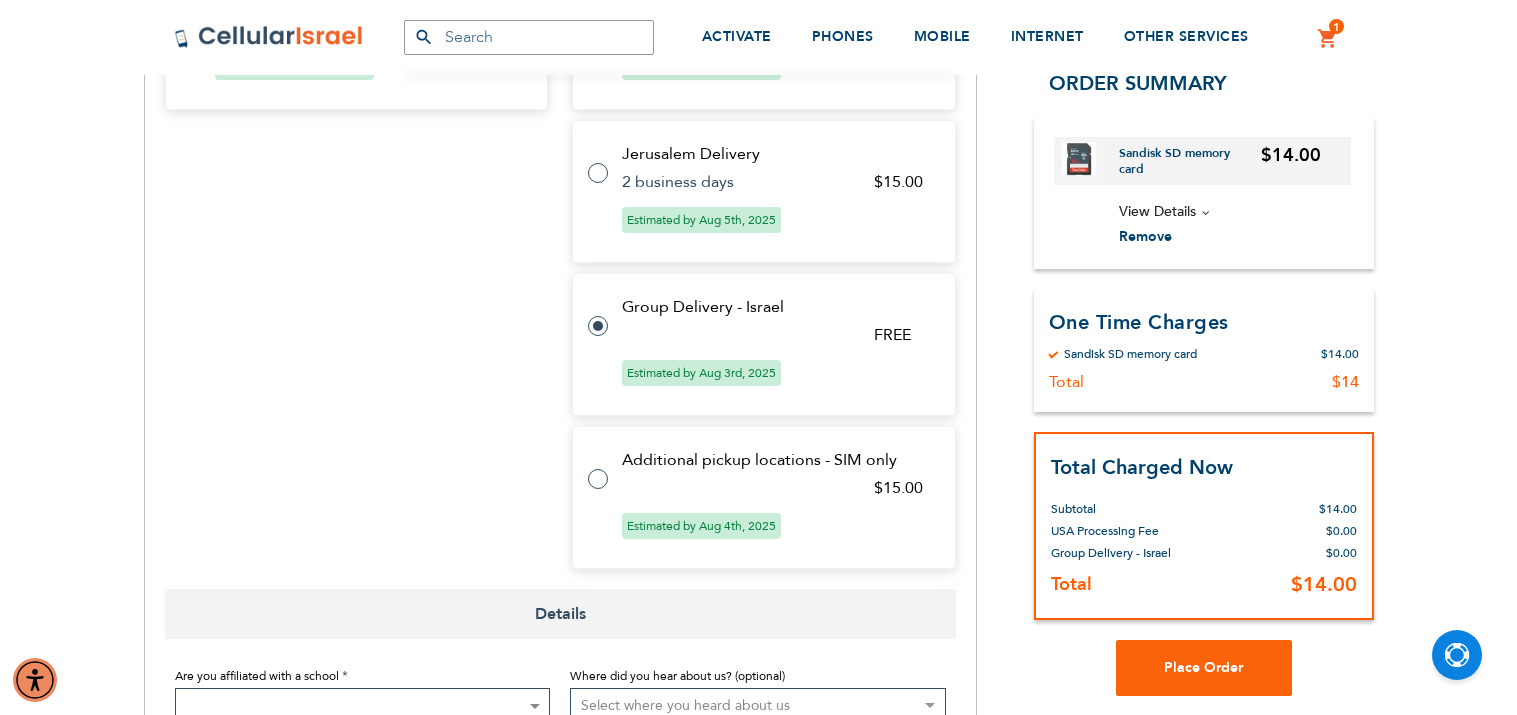 click on "Group Delivery - [COUNTRY]
FREE
Estimated by [DATE], [YEAR]" at bounding box center (764, 344) 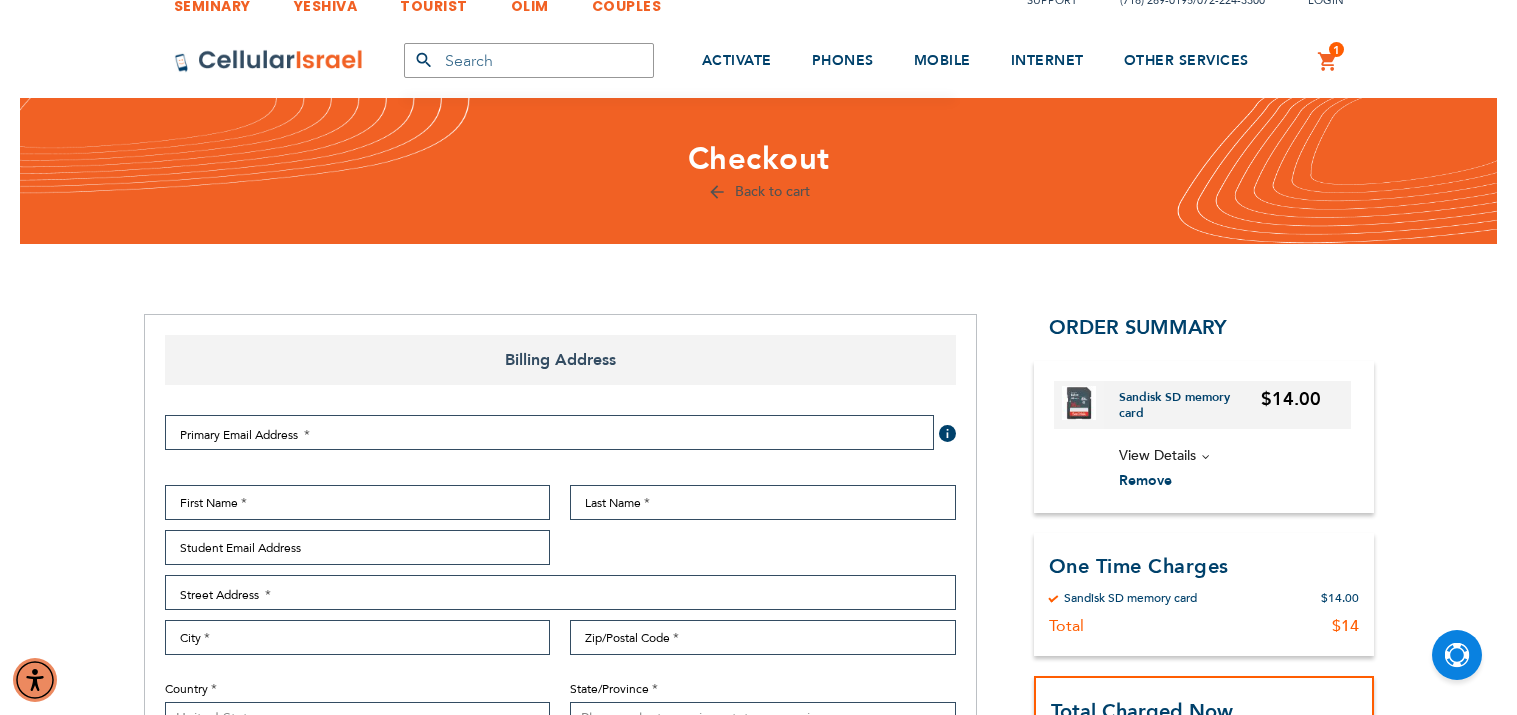 scroll, scrollTop: 26, scrollLeft: 0, axis: vertical 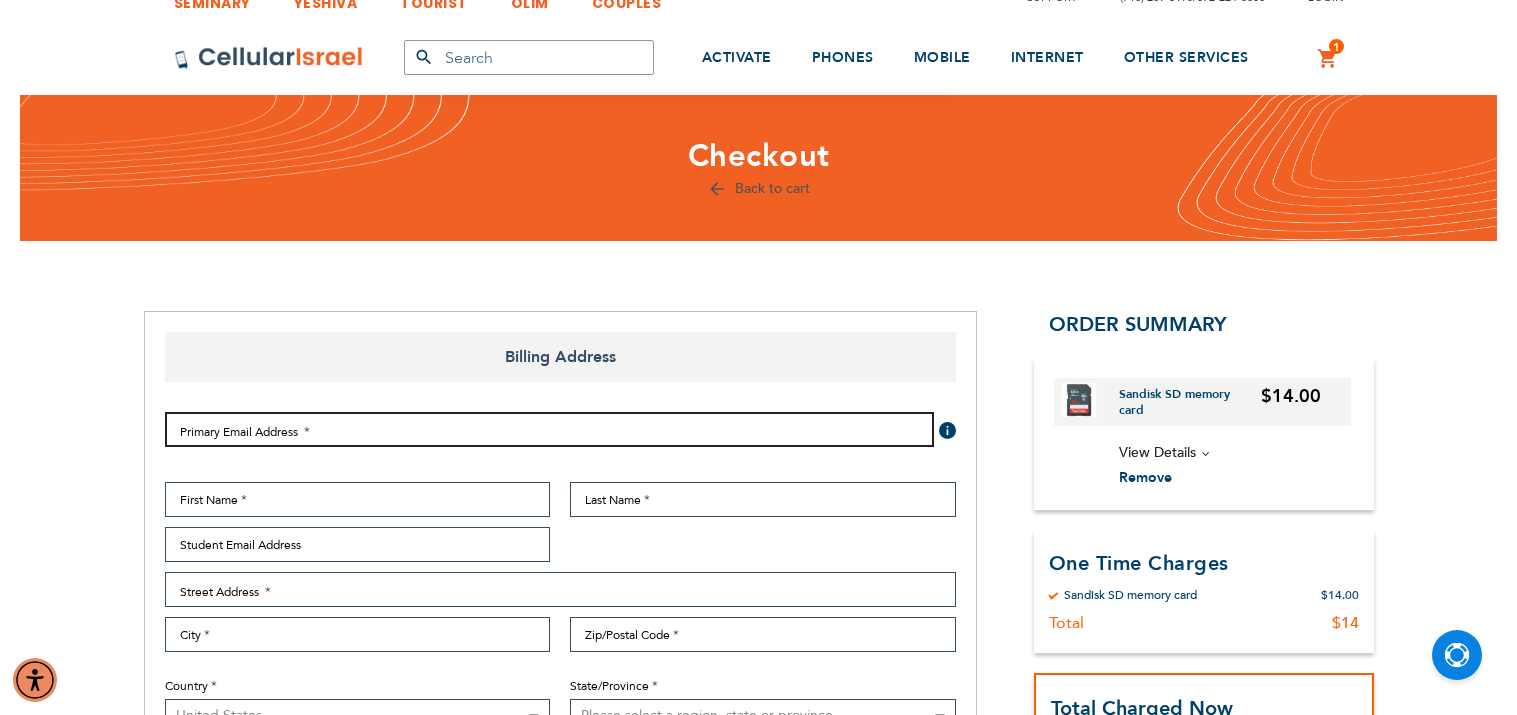 click on "Email Address" at bounding box center [549, 429] 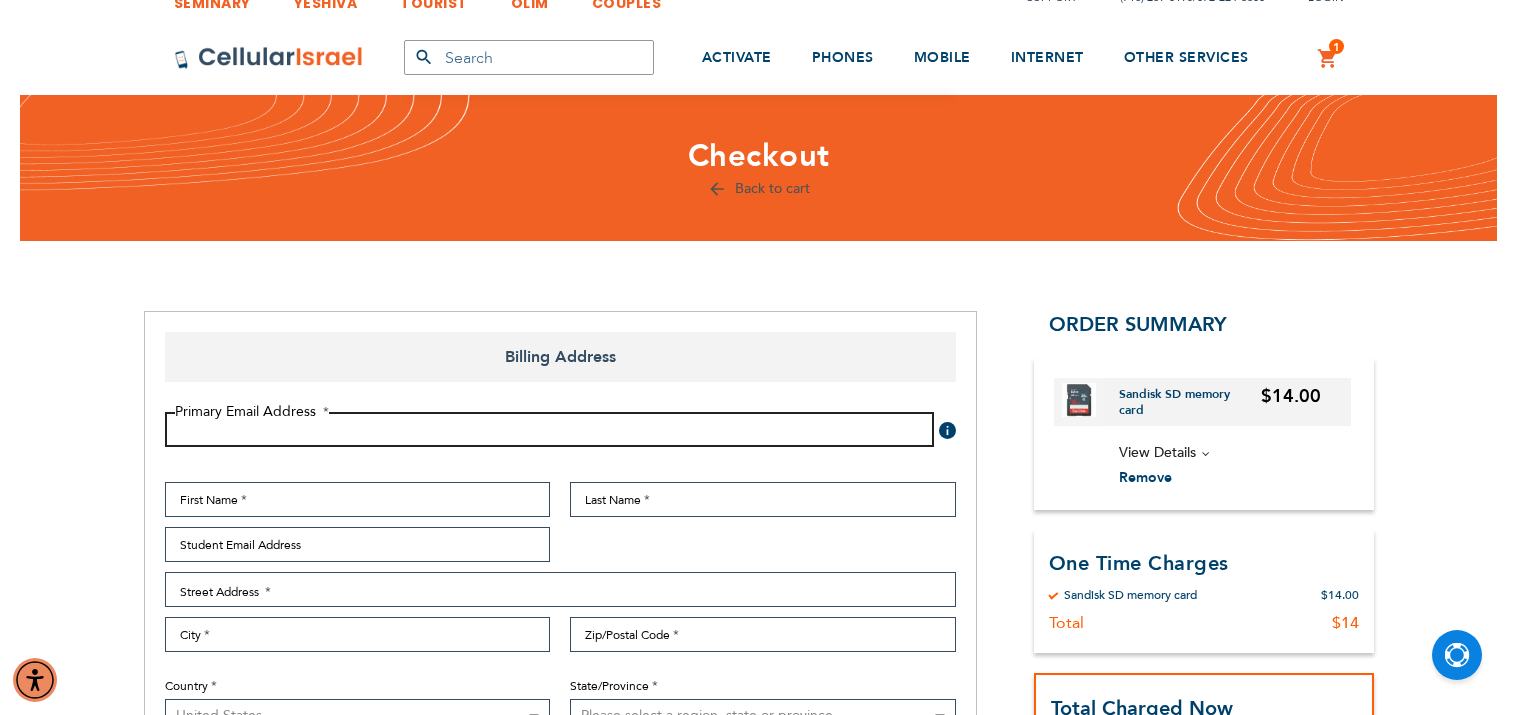 type on "[EMAIL]" 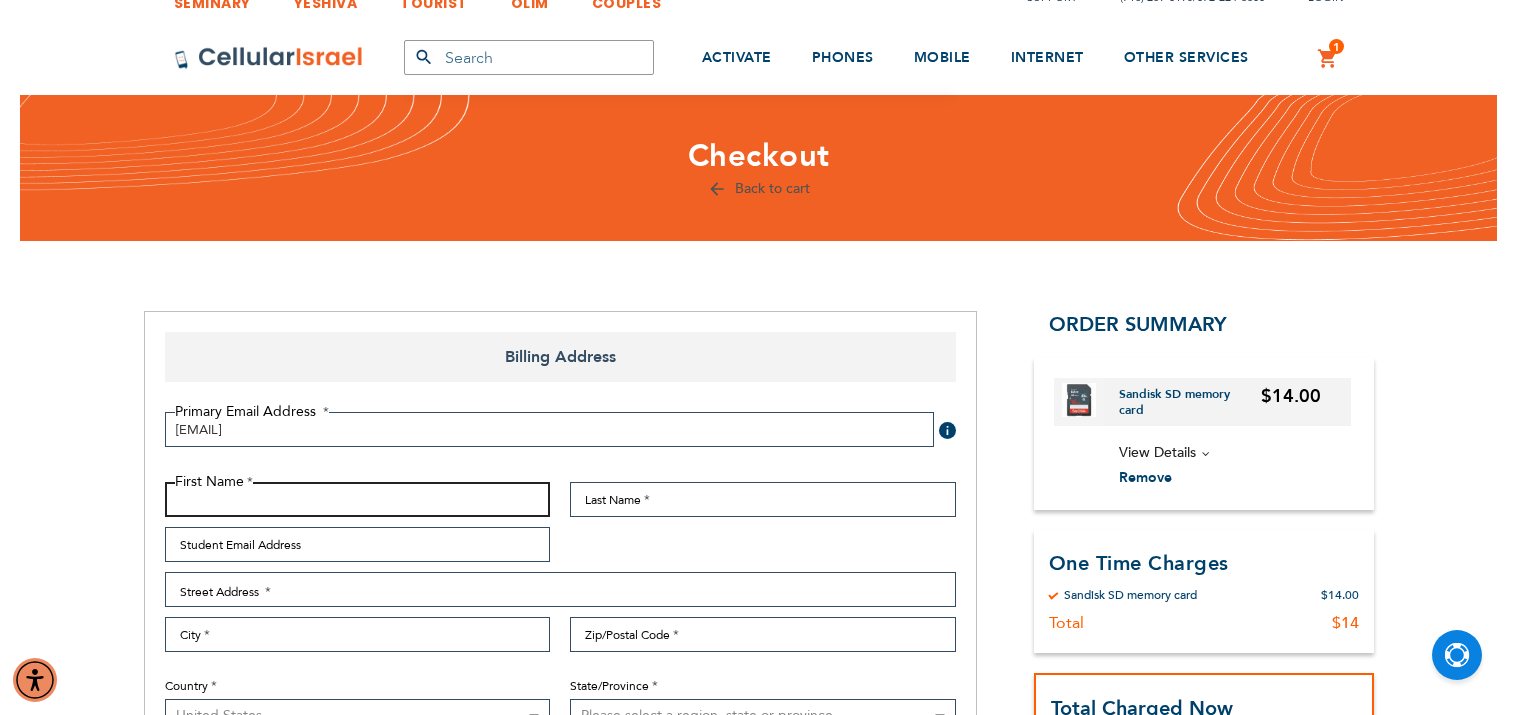 click on "First Name" at bounding box center [358, 499] 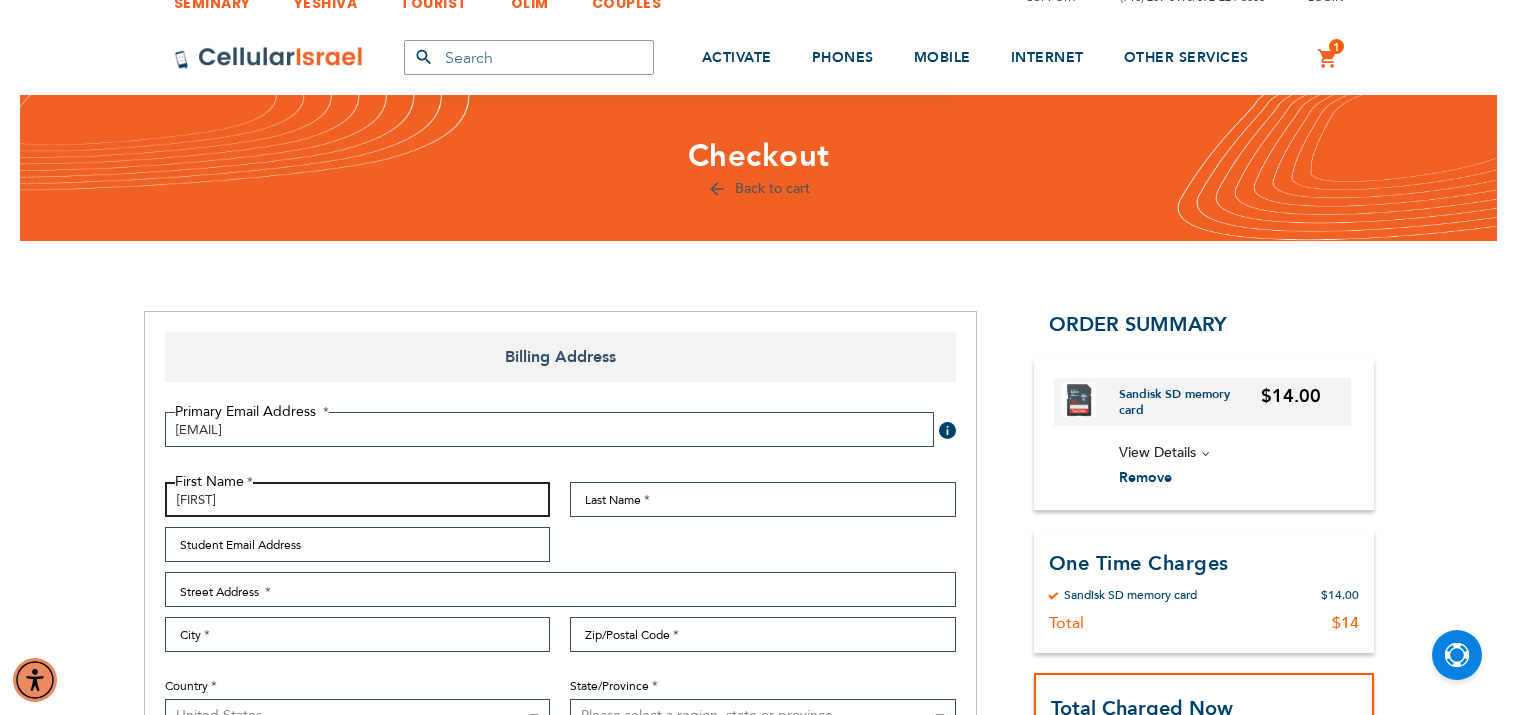 type on "[FIRST]" 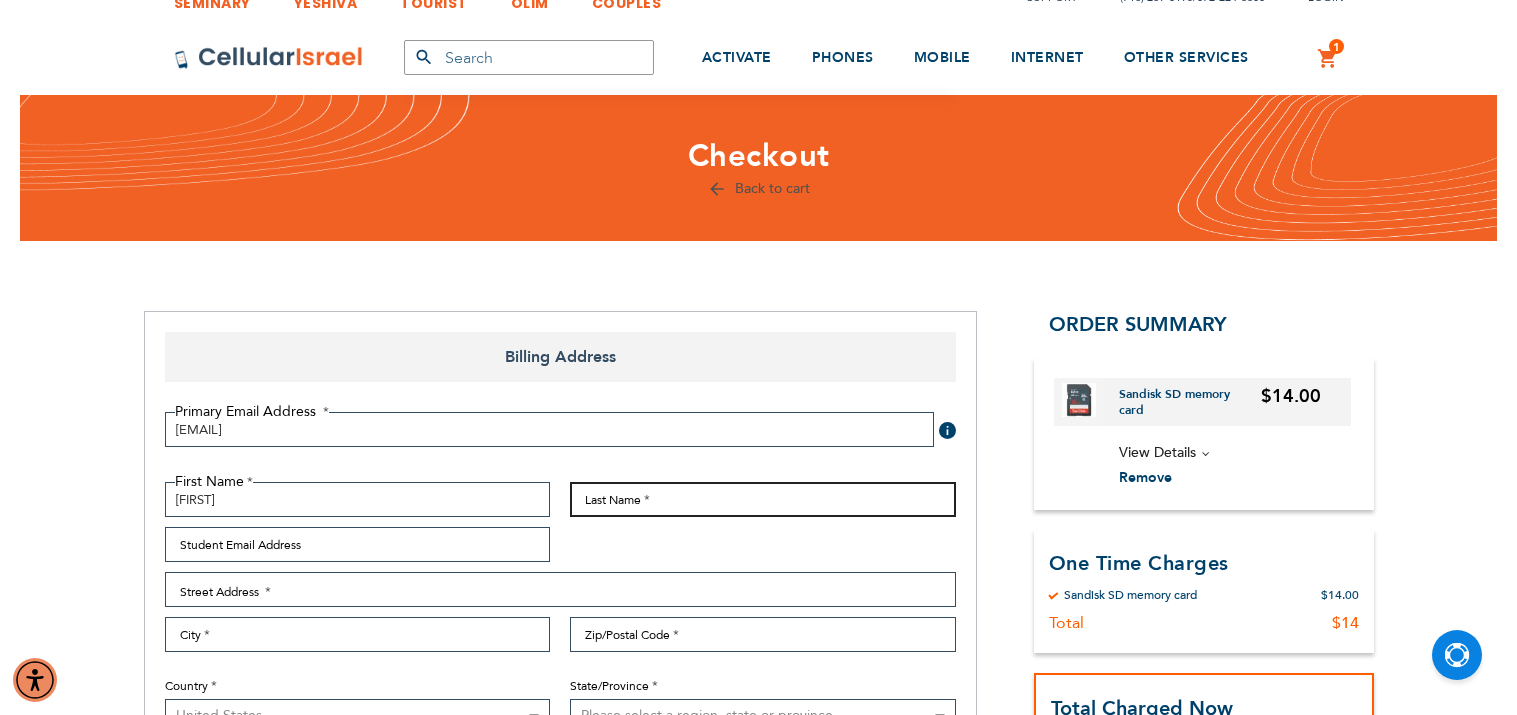 click on "Last Name" at bounding box center (763, 499) 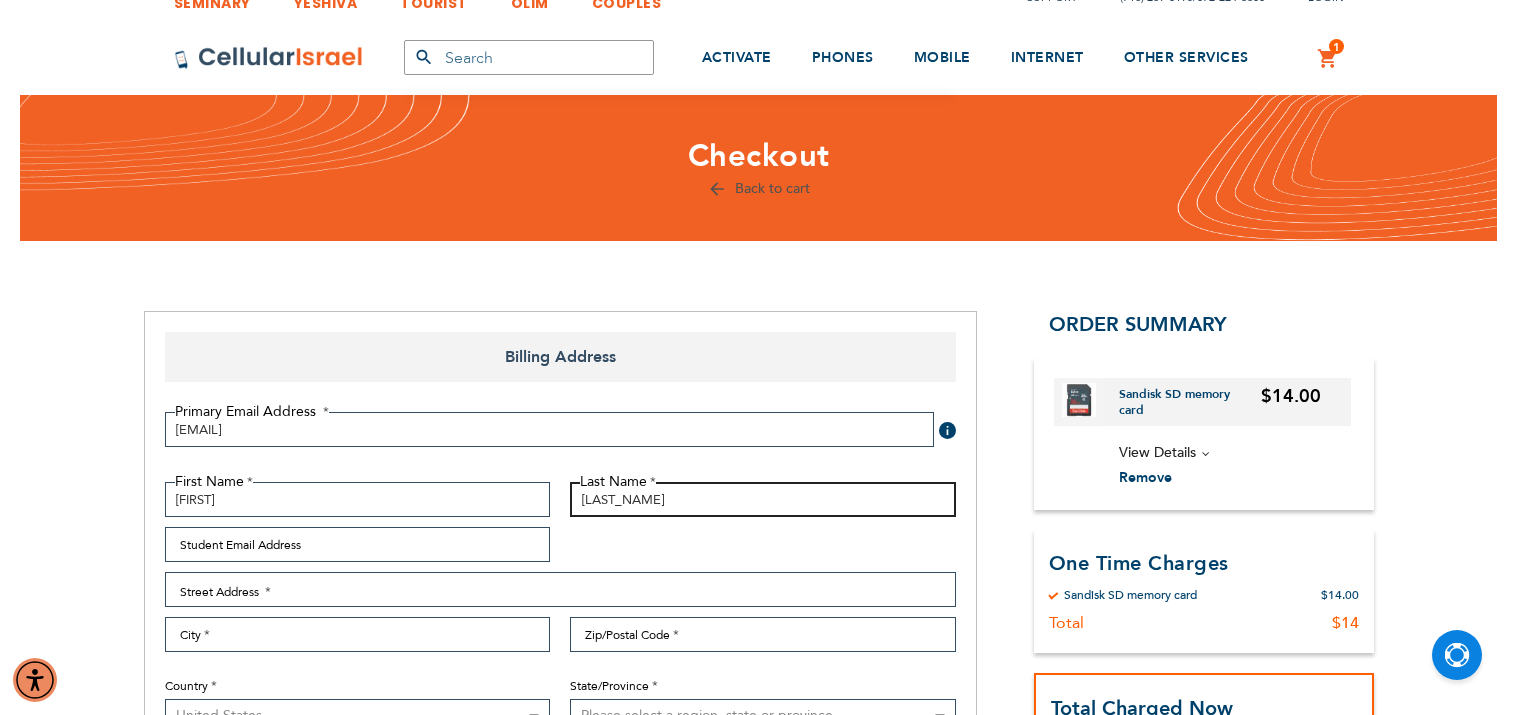type on "[LAST_NAME]" 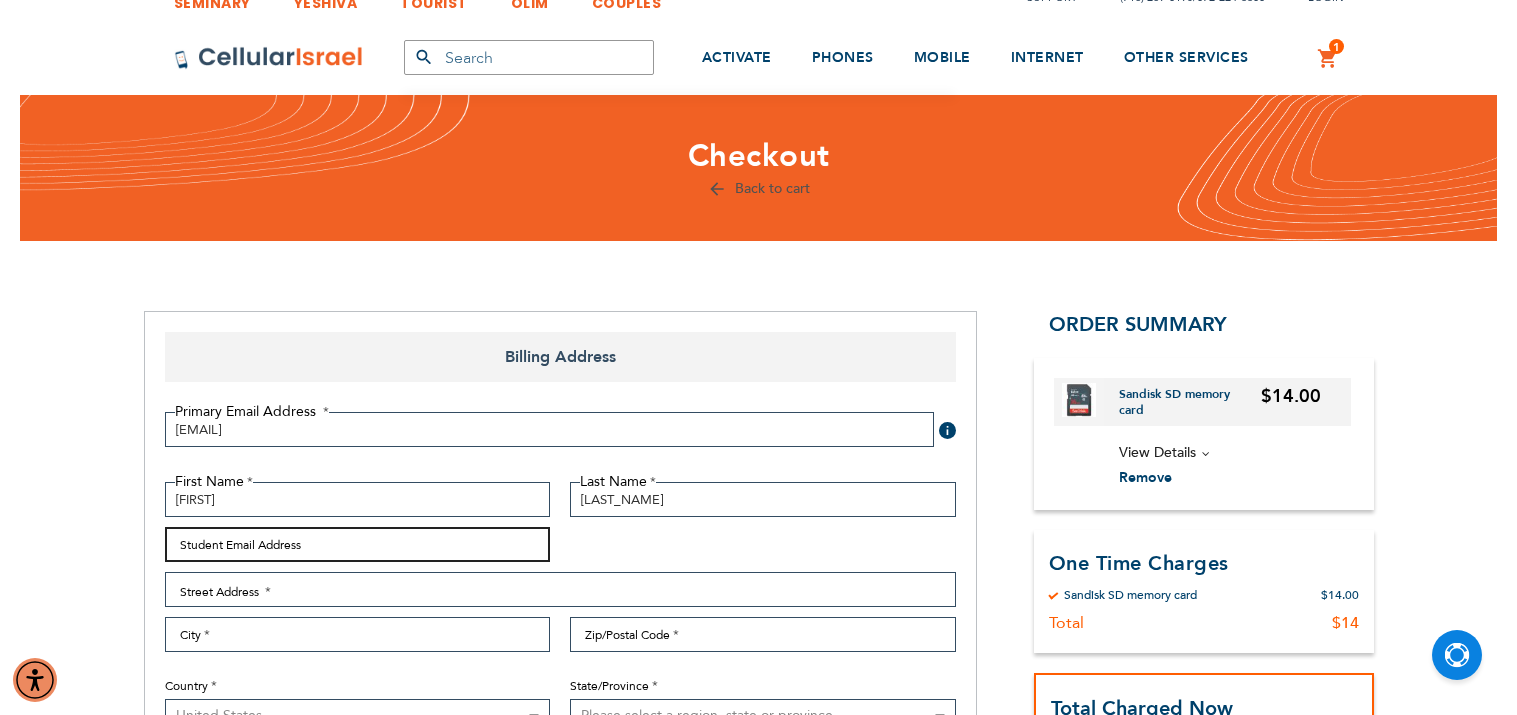 click on "Student Email Address" at bounding box center (358, 544) 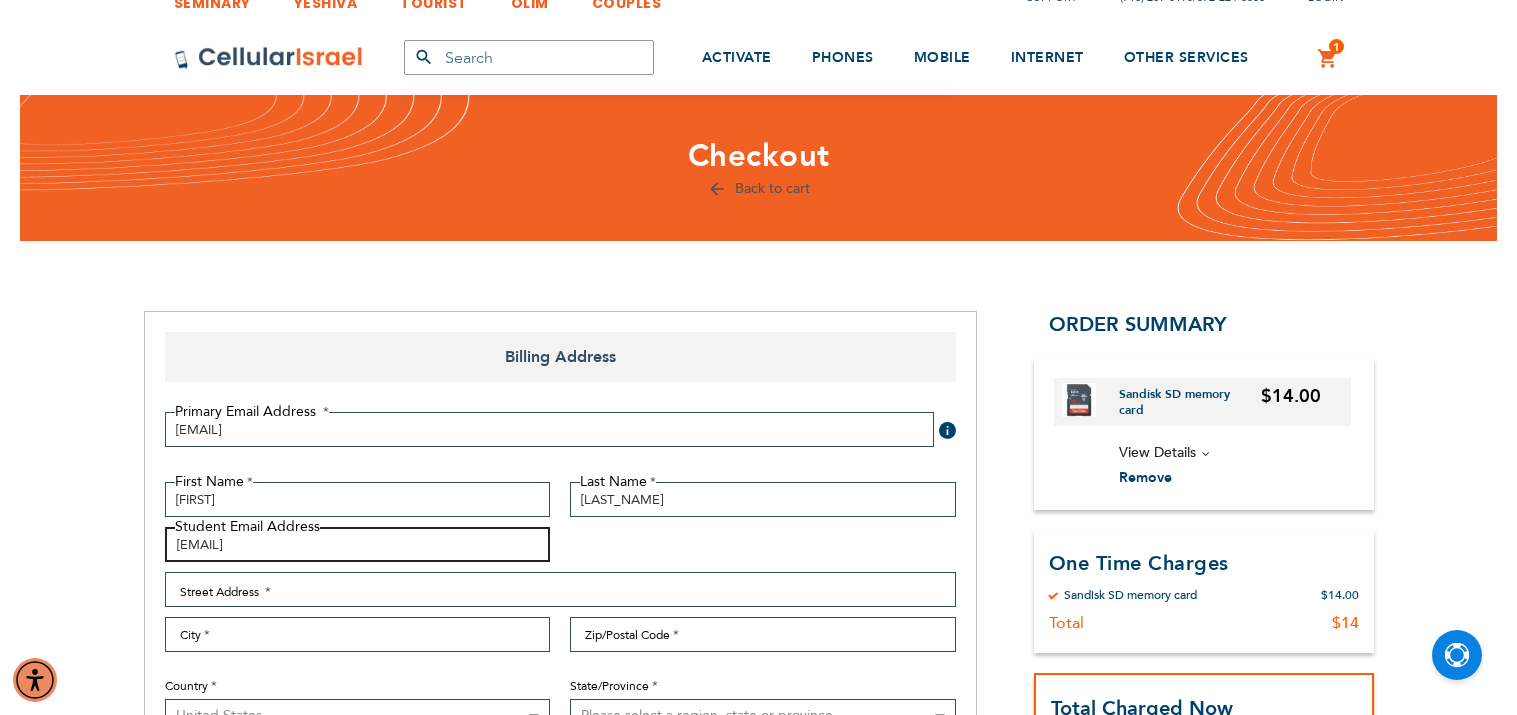 type on "[EMAIL]" 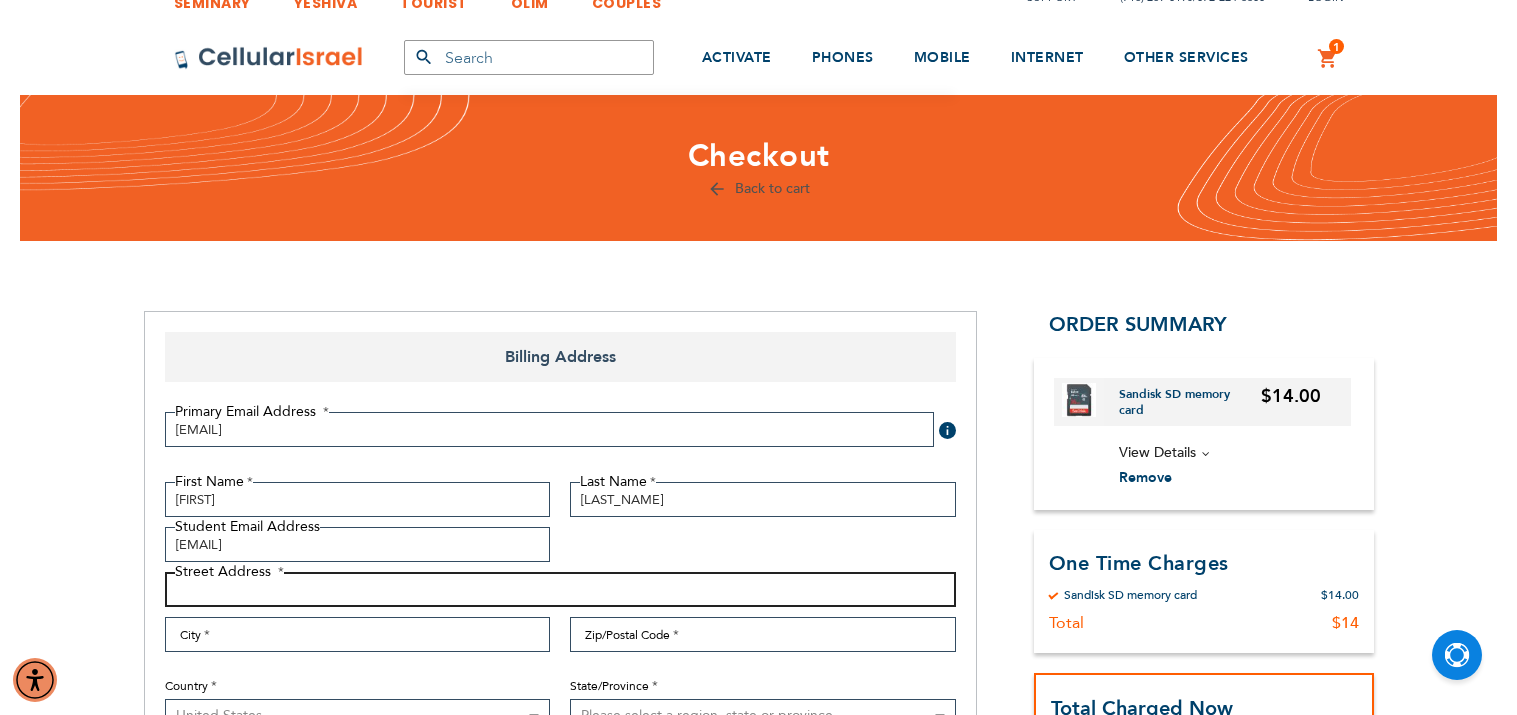 click on "Street Address: Line 1" at bounding box center [560, 589] 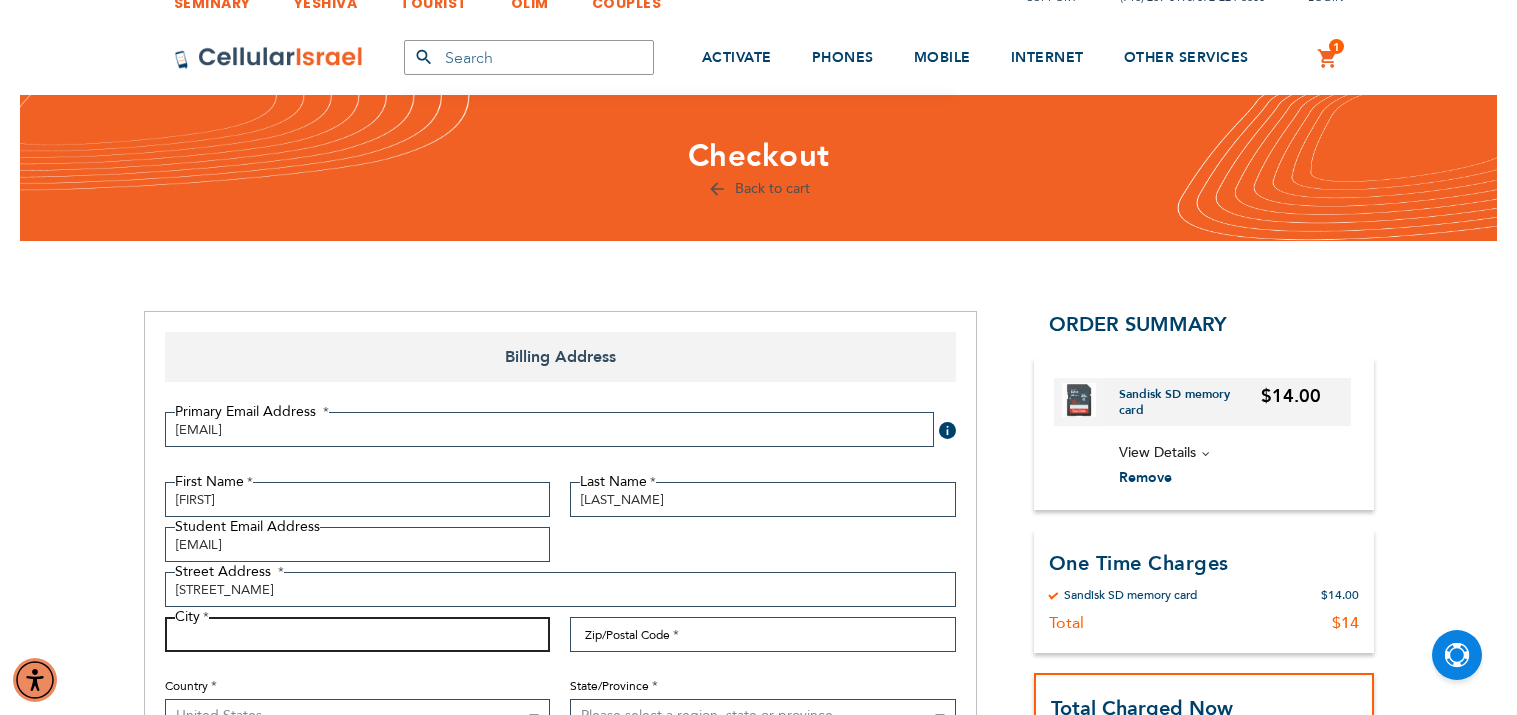 click on "City" at bounding box center (358, 634) 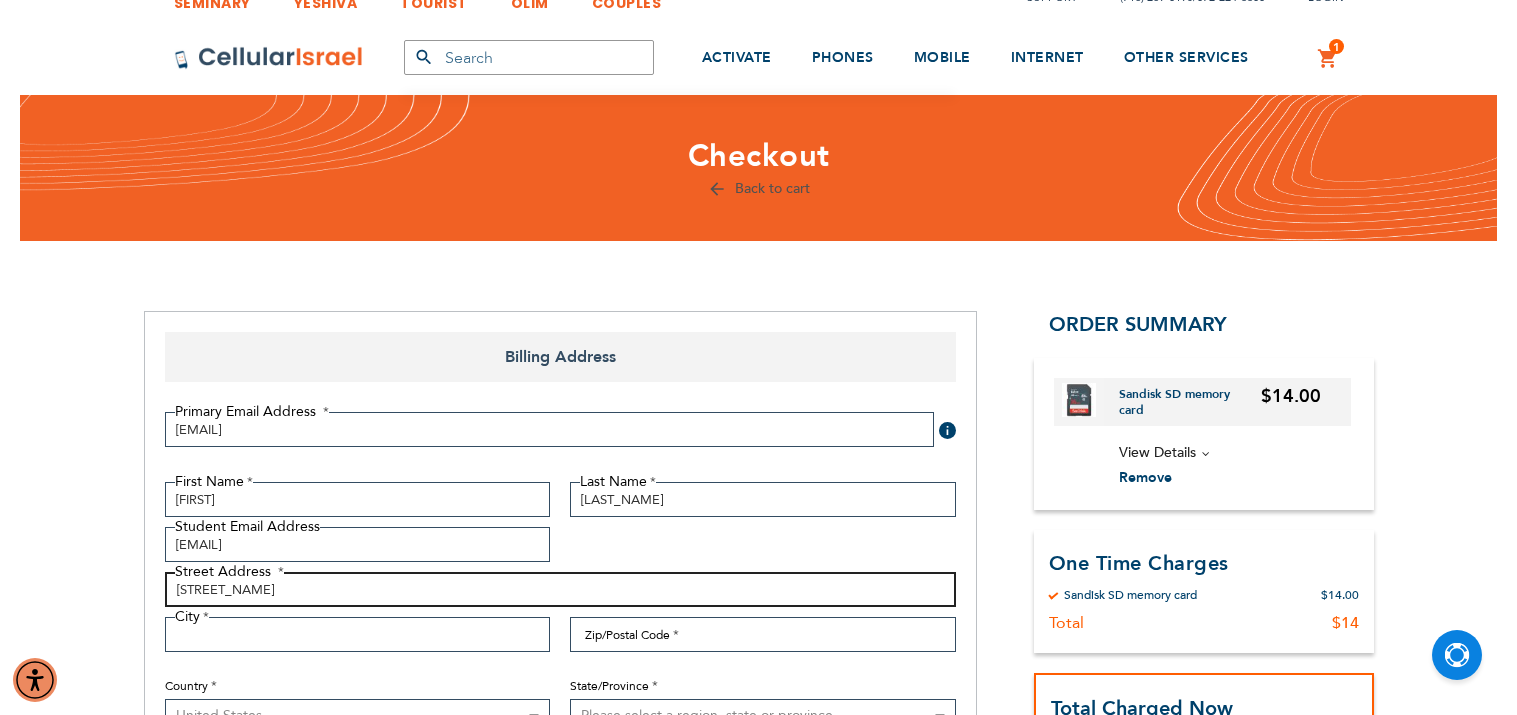 click on "[STREET_NAME]" at bounding box center (560, 589) 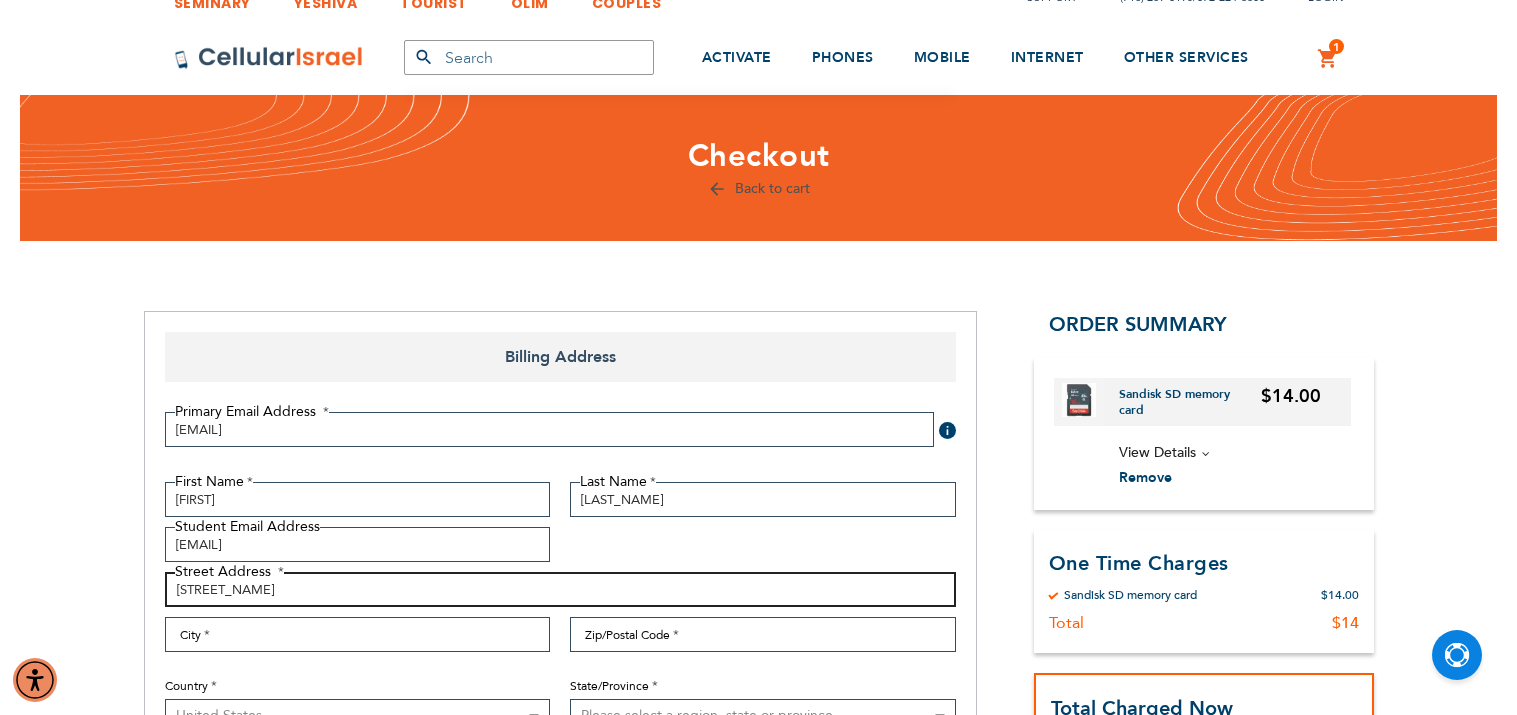 type on "[STREET_NAME]" 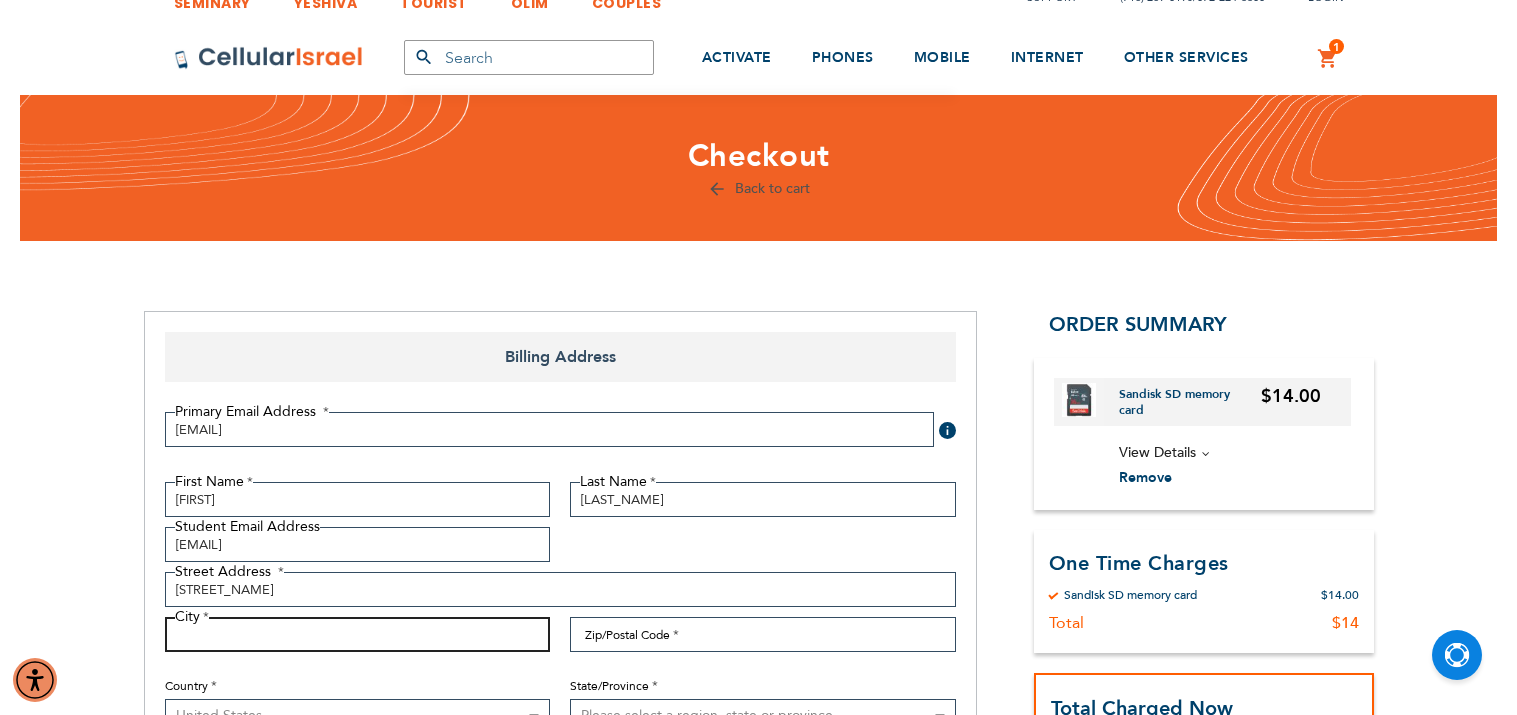 click on "City" at bounding box center (358, 634) 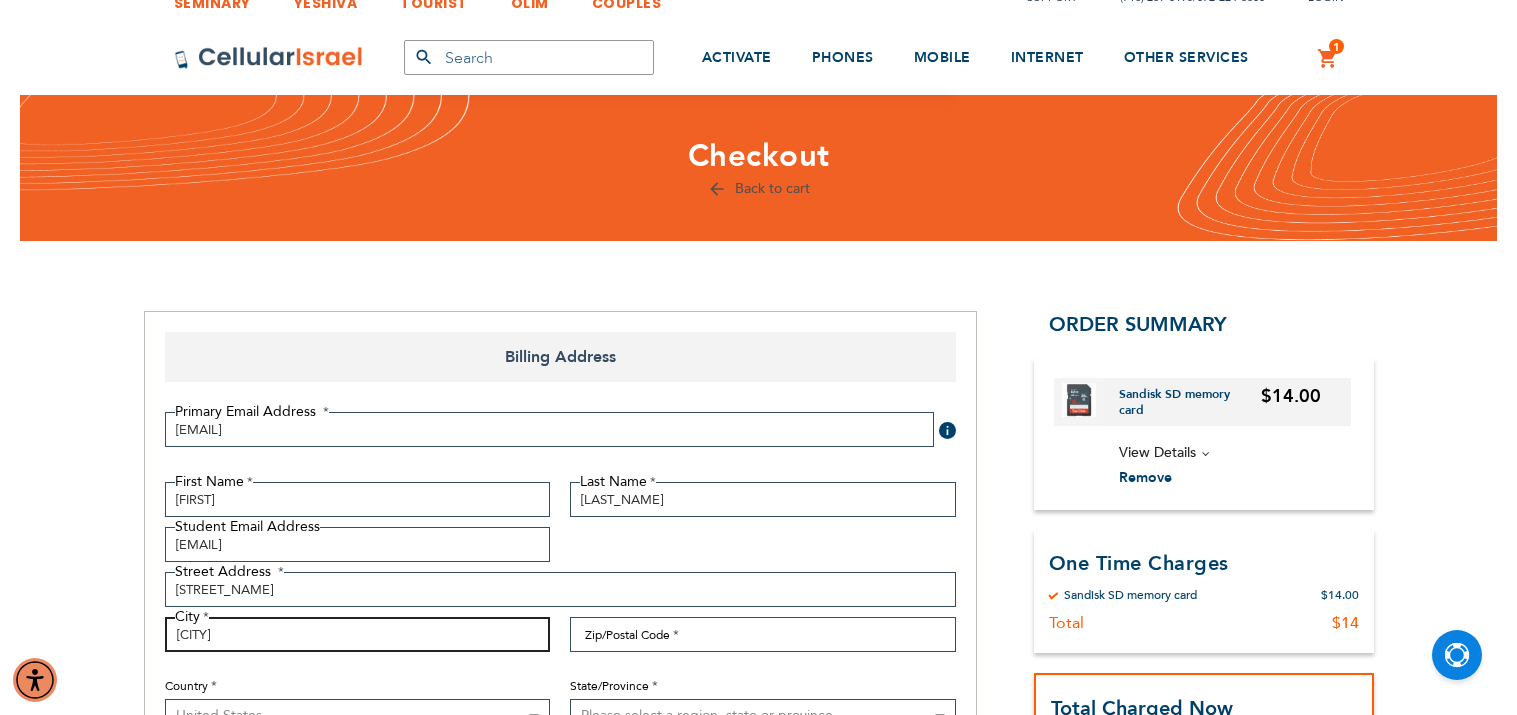 type on "[CITY]" 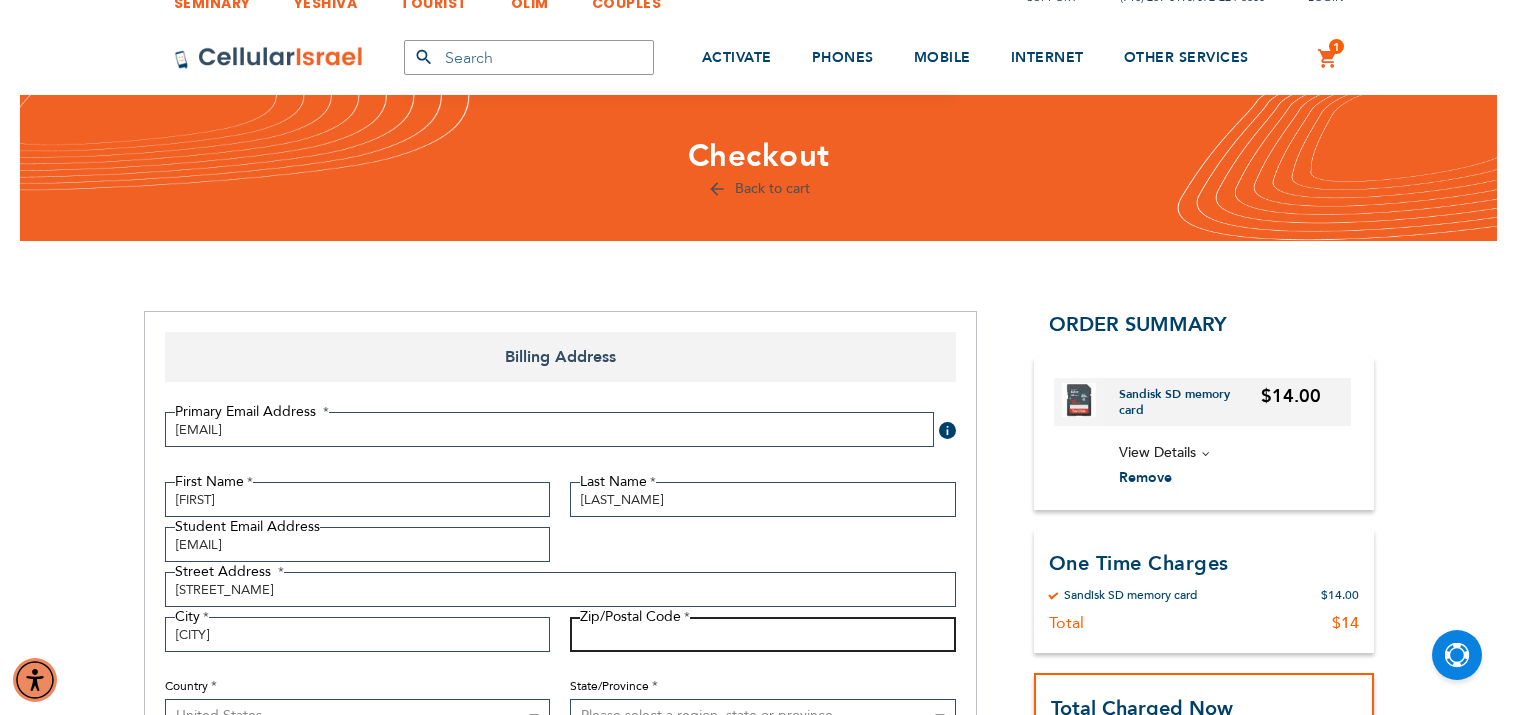 click on "Zip/Postal Code" at bounding box center [763, 634] 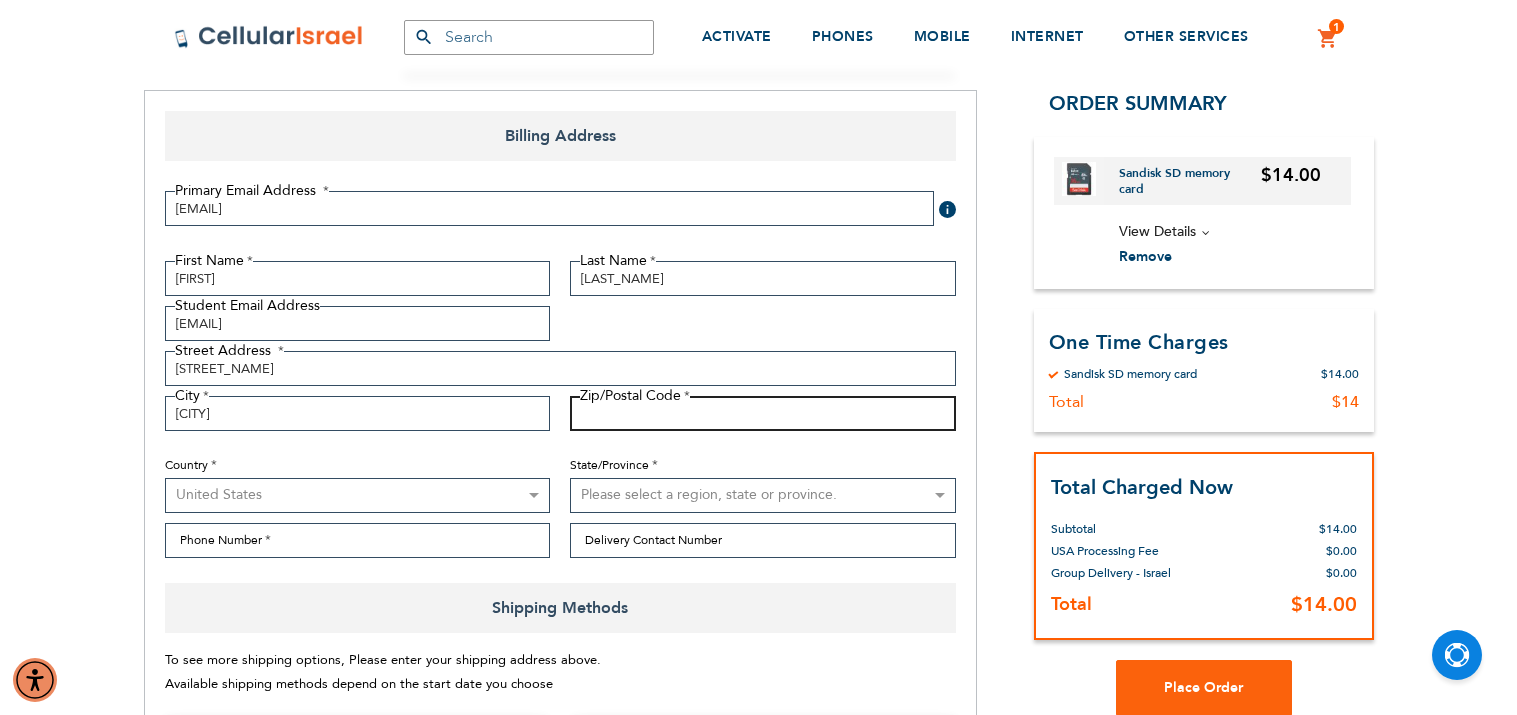 scroll, scrollTop: 275, scrollLeft: 0, axis: vertical 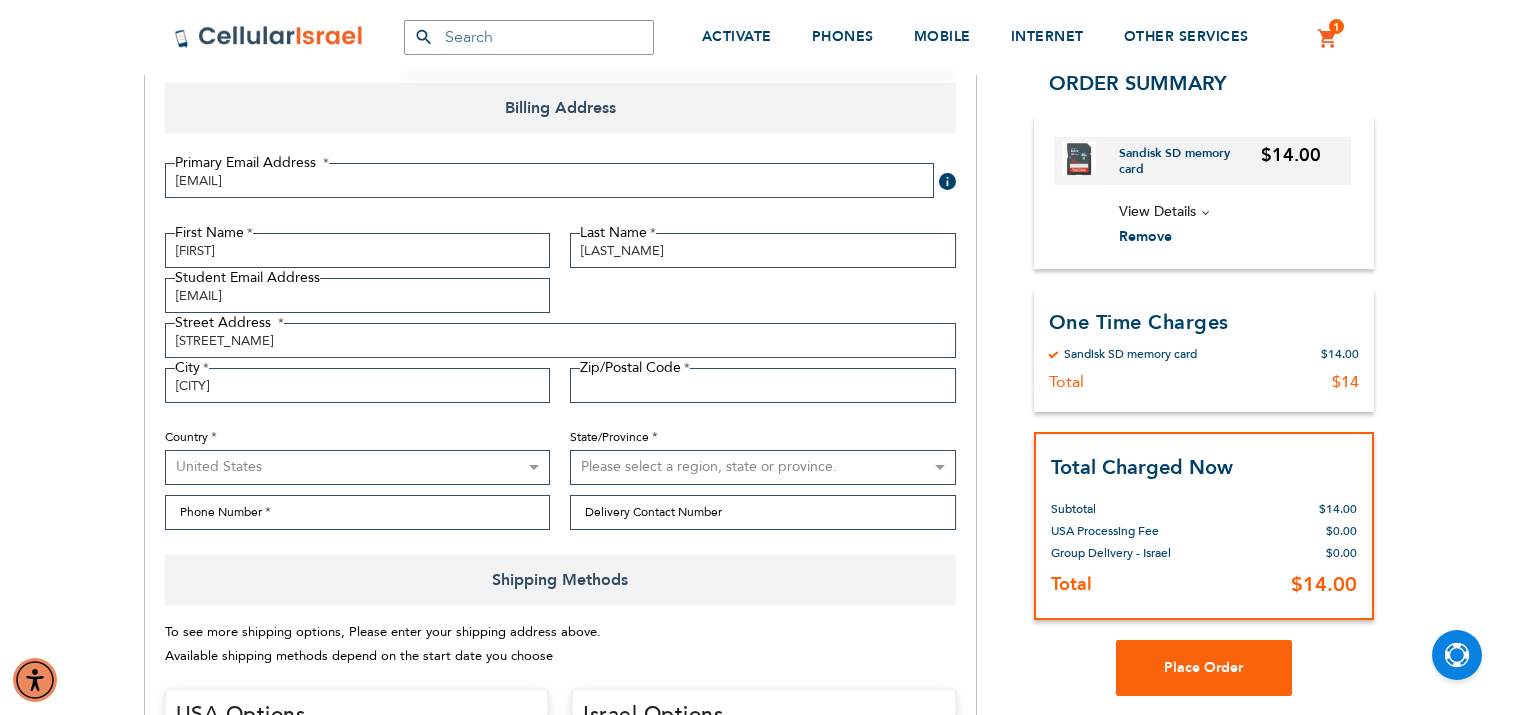 click on "Australia Austria Belgium Brazil Canada Czechia Denmark Finland France Germany Gibraltar Greece Greenland Hungary Iceland Ireland Israel Italy Mexico South Africa Sweden Switzerland United Kingdom United States" at bounding box center [358, 467] 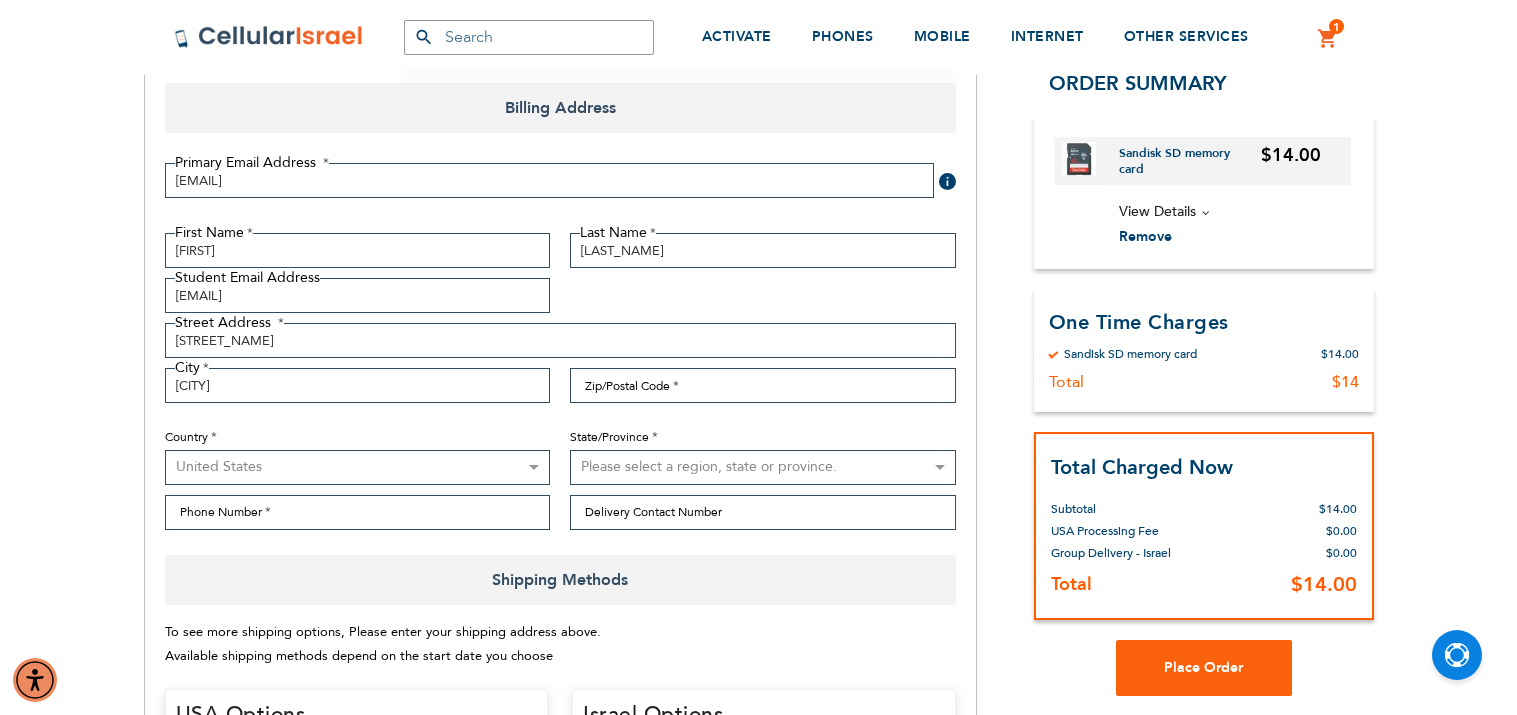 select on "IL" 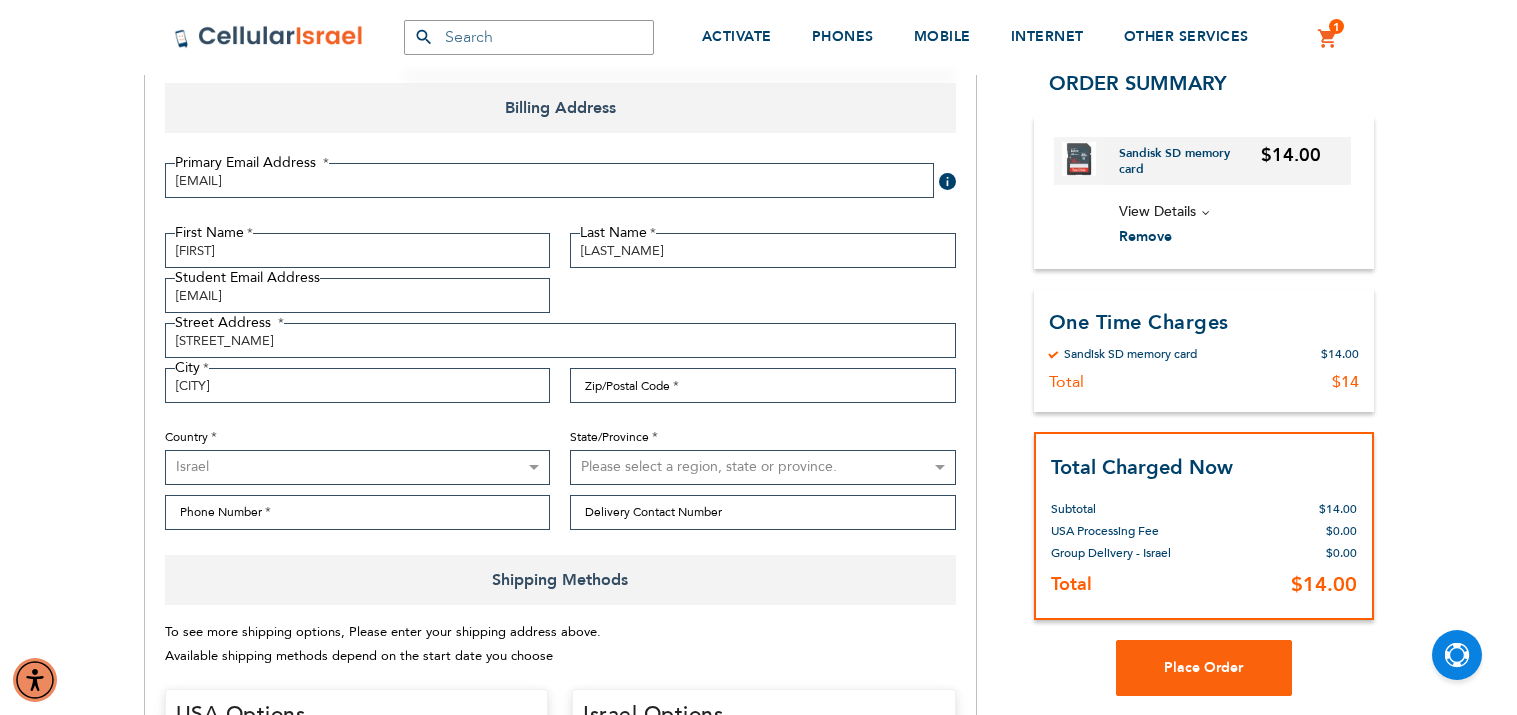 click on "Australia Austria Belgium Brazil Canada Czechia Denmark Finland France Germany Gibraltar Greece Greenland Hungary Iceland Ireland Israel Italy Mexico South Africa Sweden Switzerland United Kingdom United States" at bounding box center (358, 467) 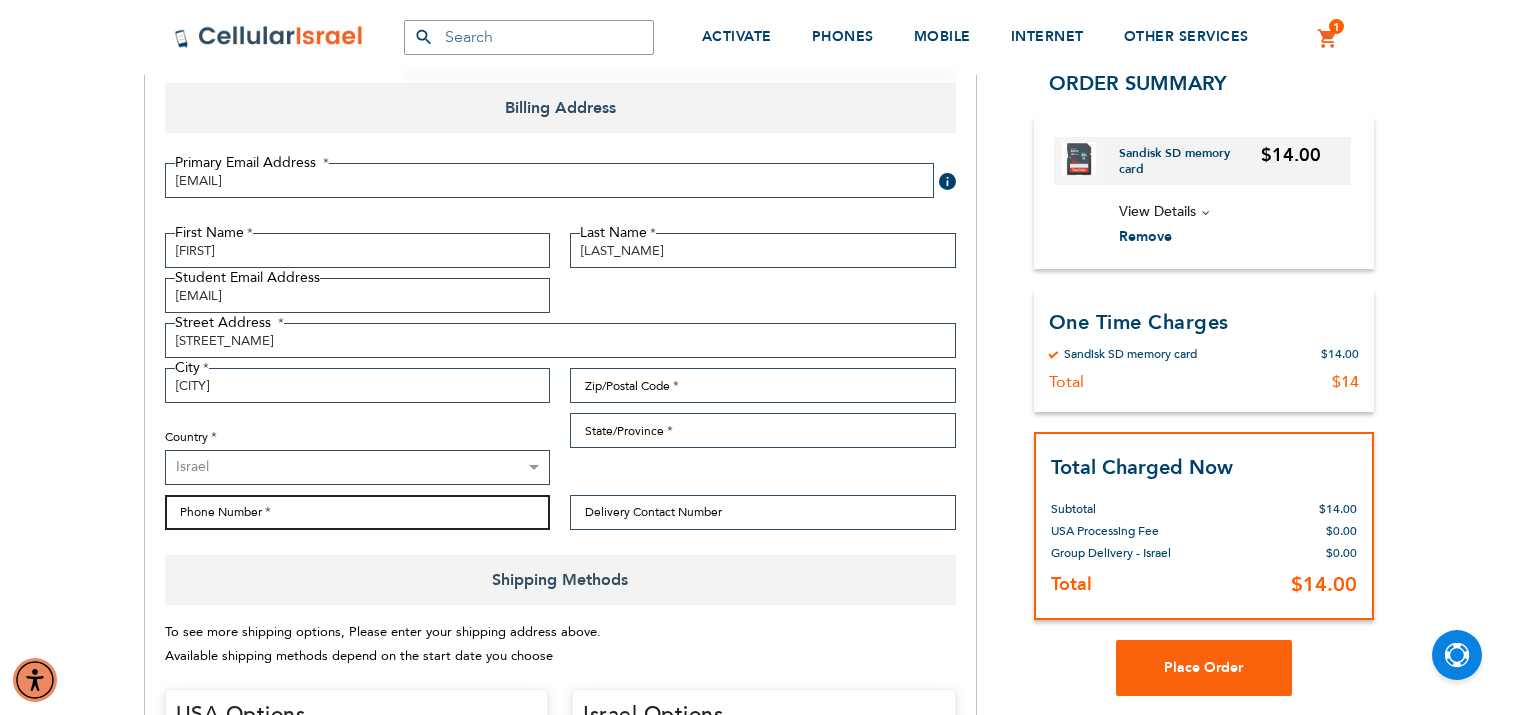 click on "Phone Number" at bounding box center (358, 512) 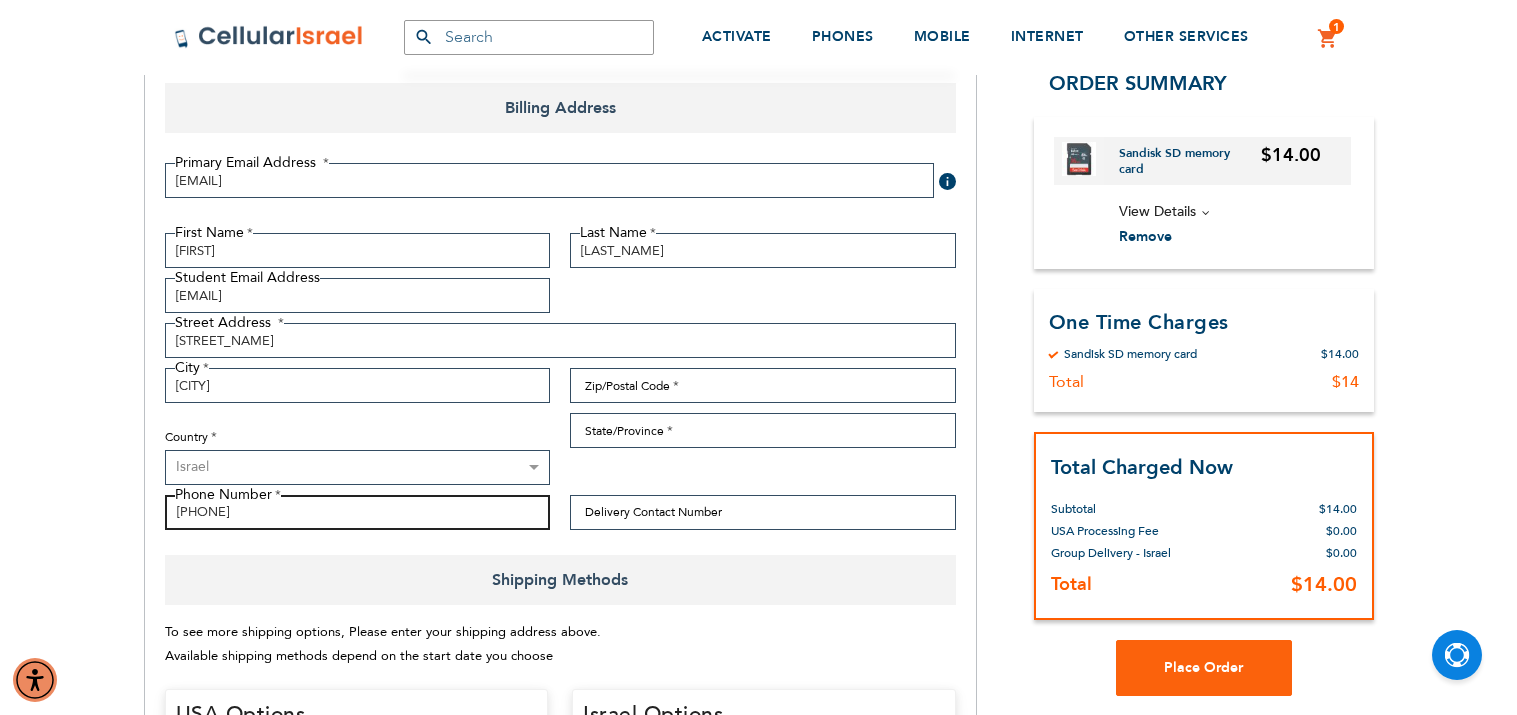 type on "[PHONE]" 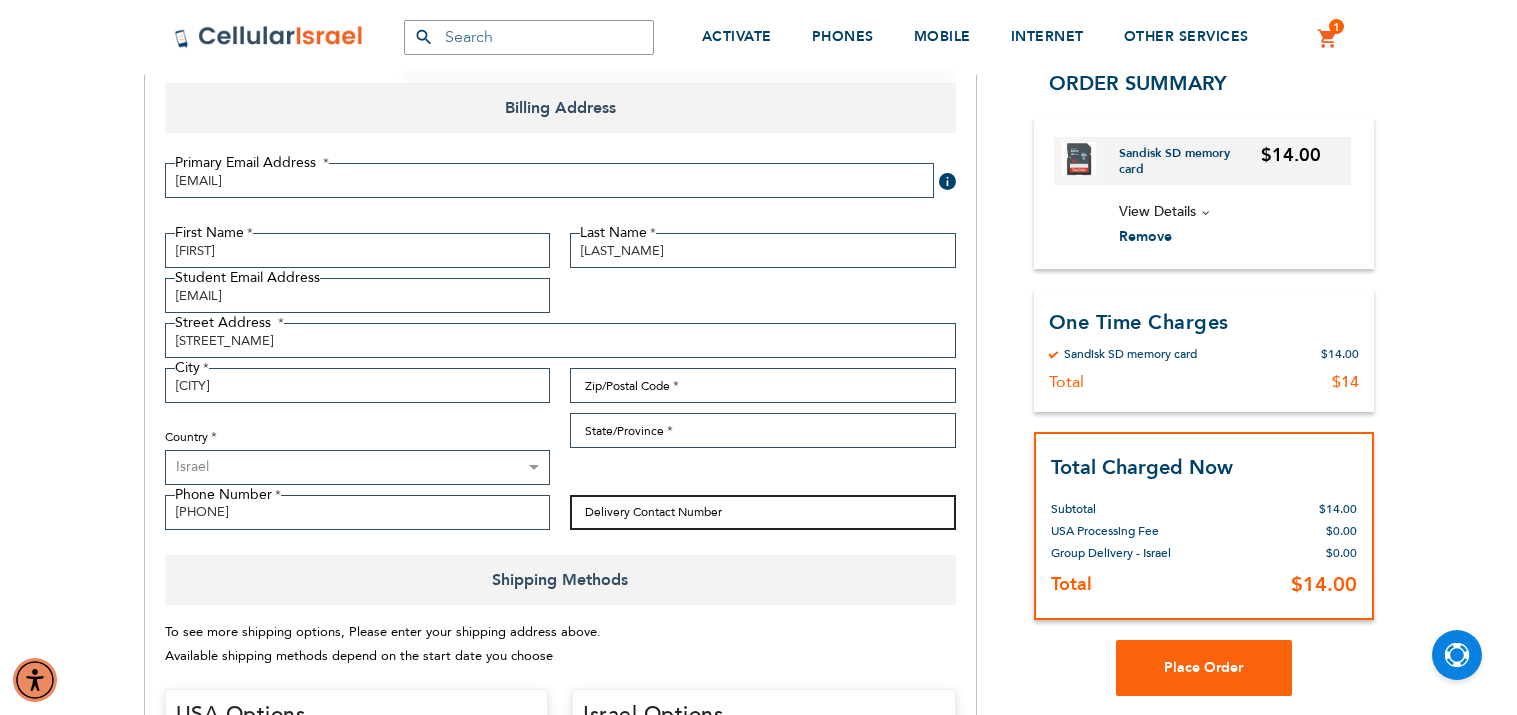click on "Delivery Contact Number" at bounding box center (763, 512) 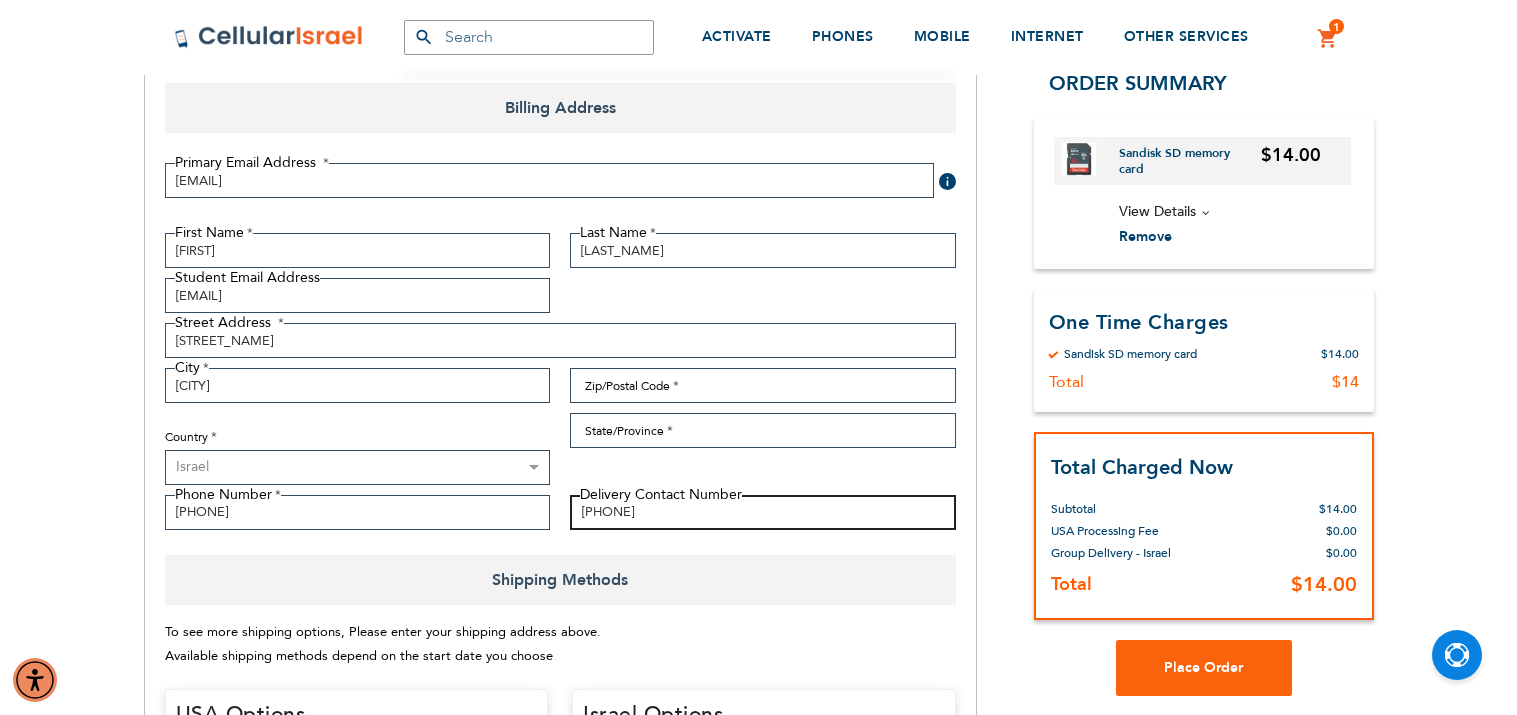 type on "[PHONE]" 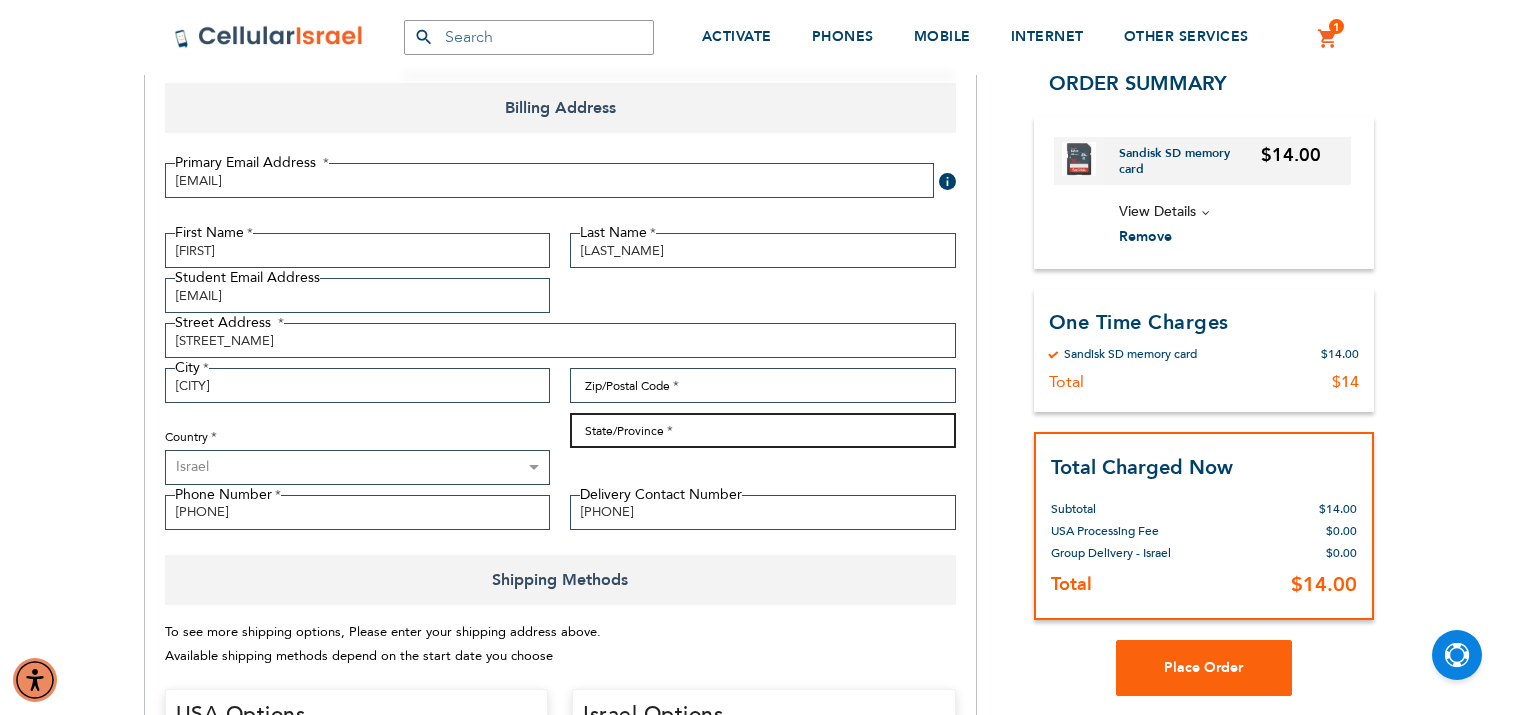 click on "State/Province" at bounding box center (763, 430) 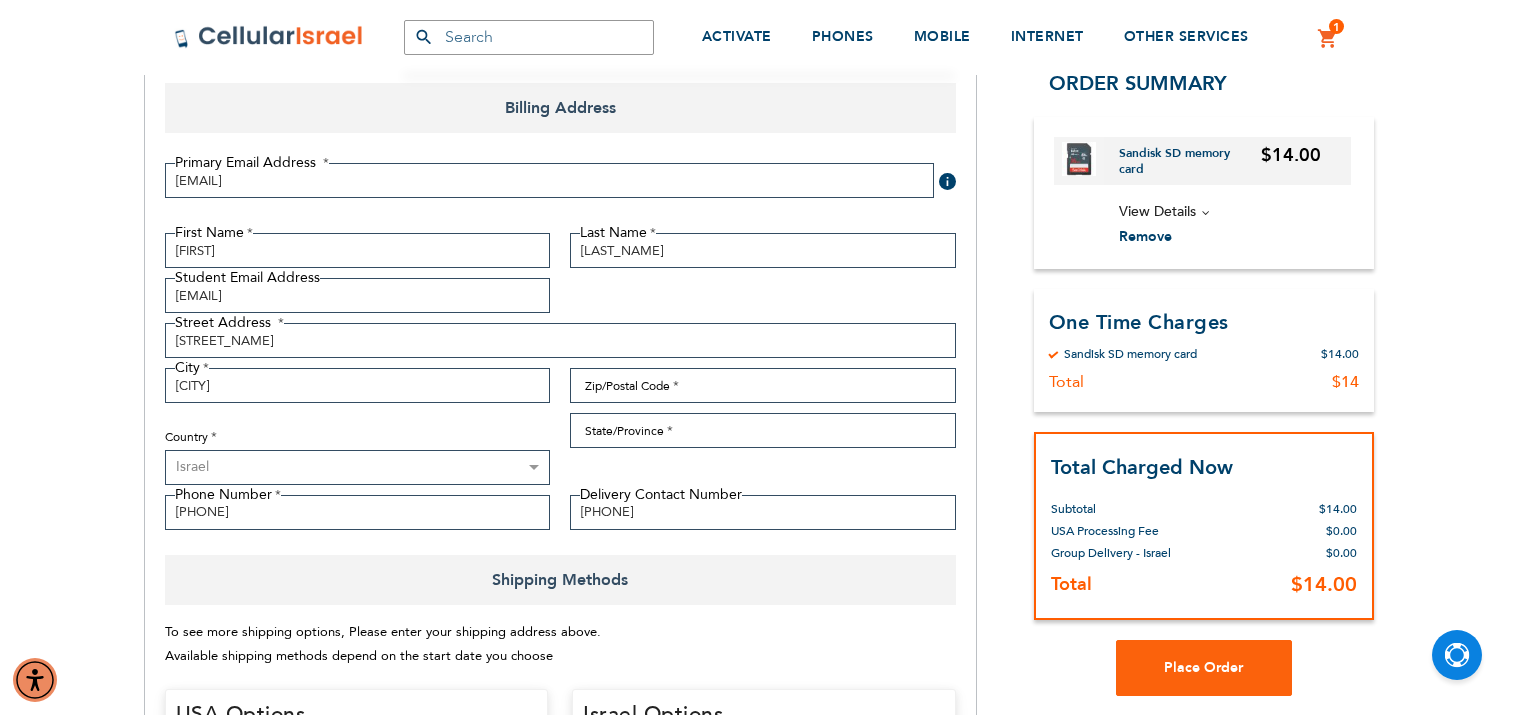 click on "Country
Australia Austria Belgium Brazil Canada Czechia Denmark Finland France Germany Gibraltar Greece Greenland Hungary Iceland Ireland Israel Italy Mexico South Africa Sweden Switzerland United Kingdom United States" at bounding box center (358, 449) 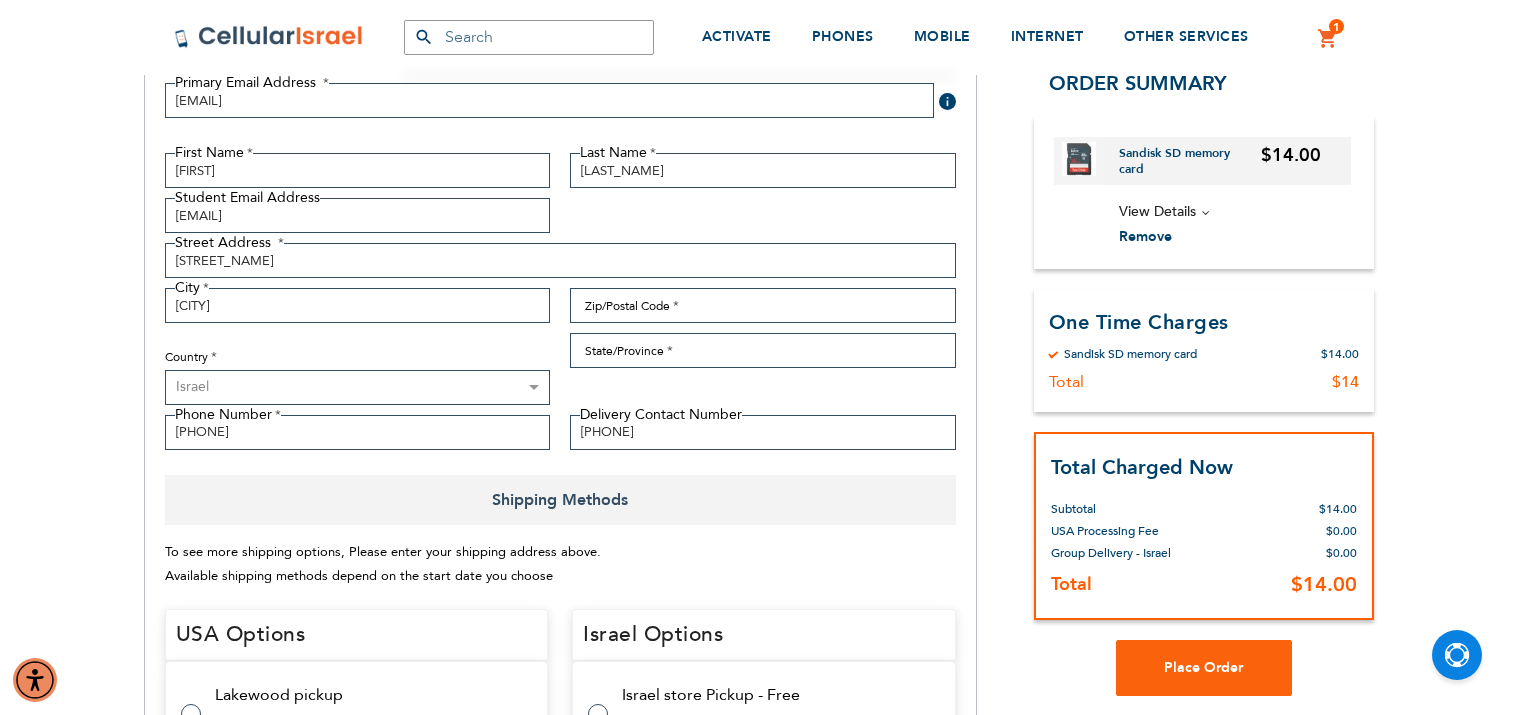 scroll, scrollTop: 356, scrollLeft: 0, axis: vertical 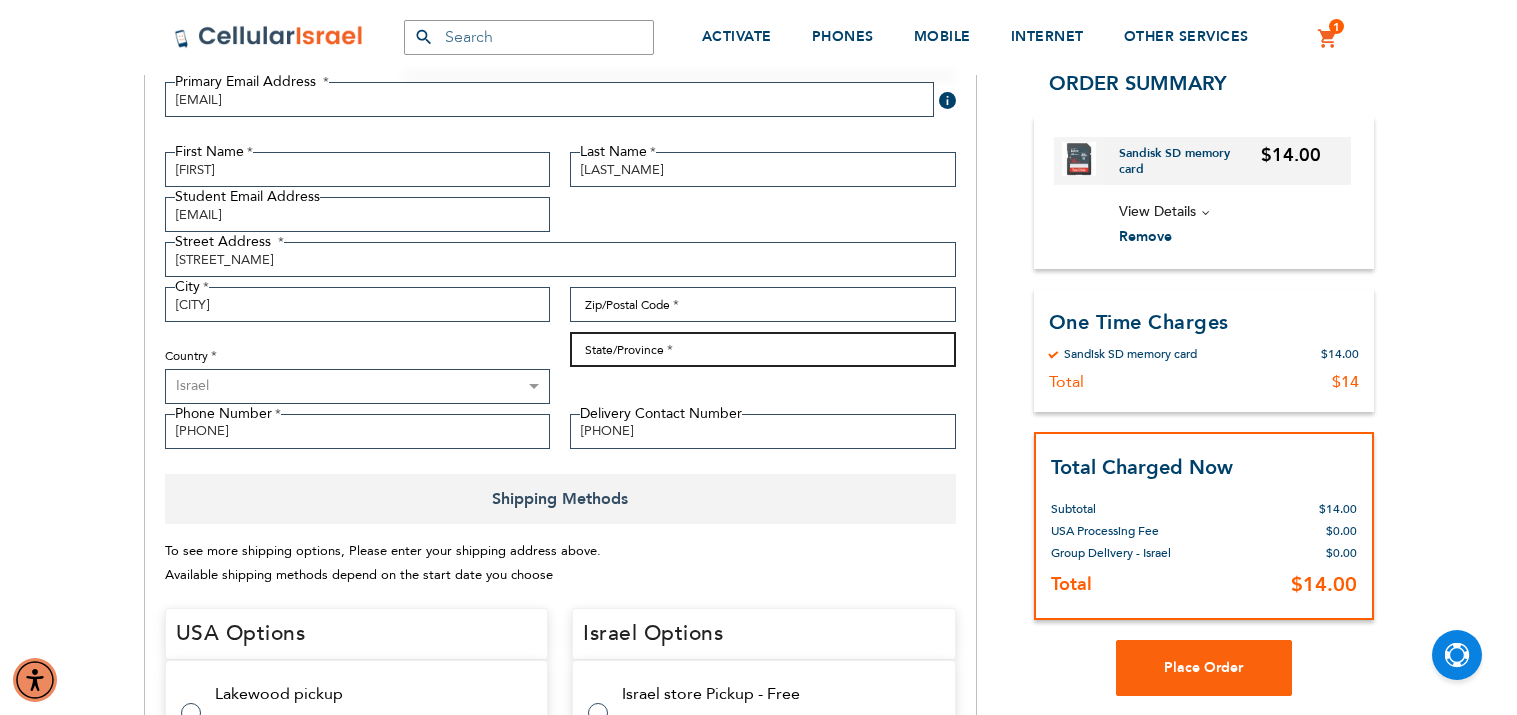 click on "State/Province" at bounding box center (763, 349) 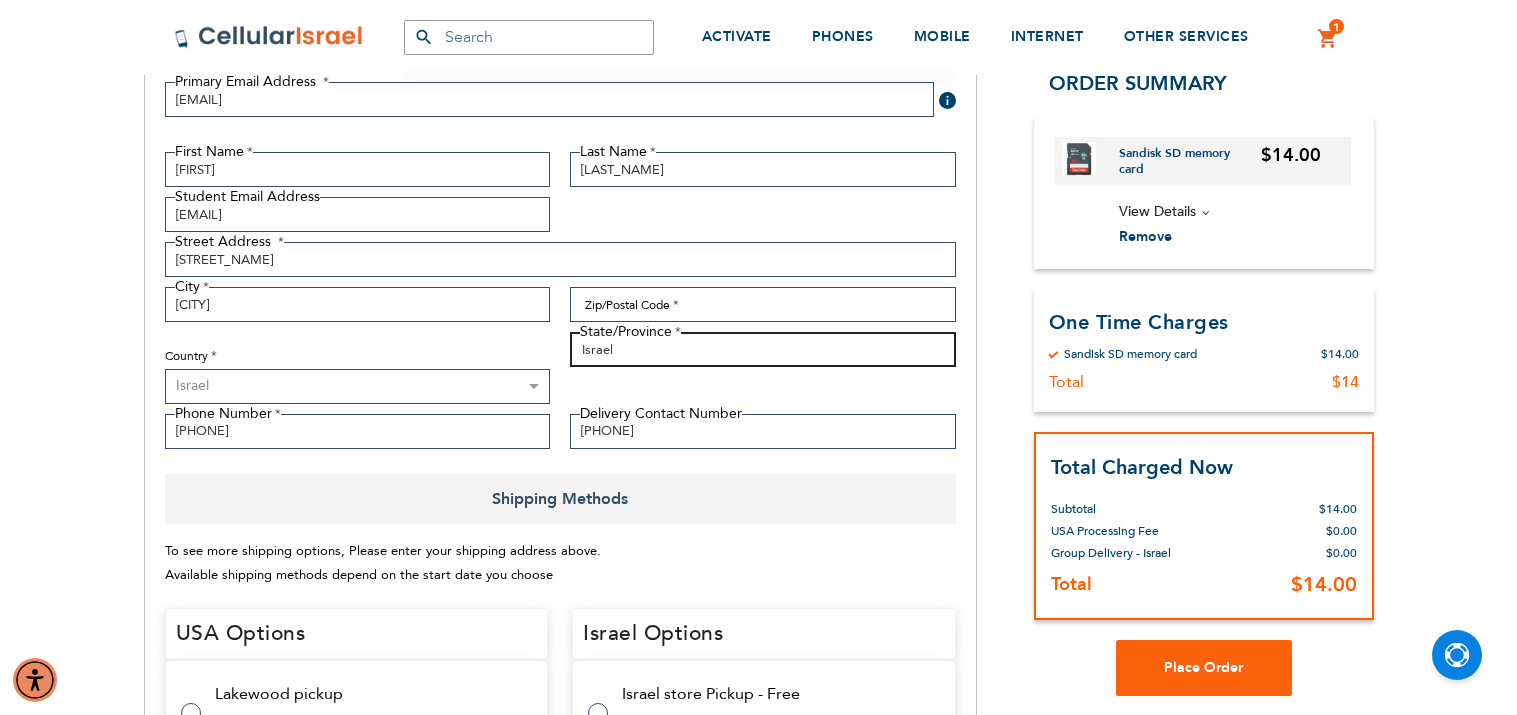 drag, startPoint x: 667, startPoint y: 367, endPoint x: 657, endPoint y: 356, distance: 14.866069 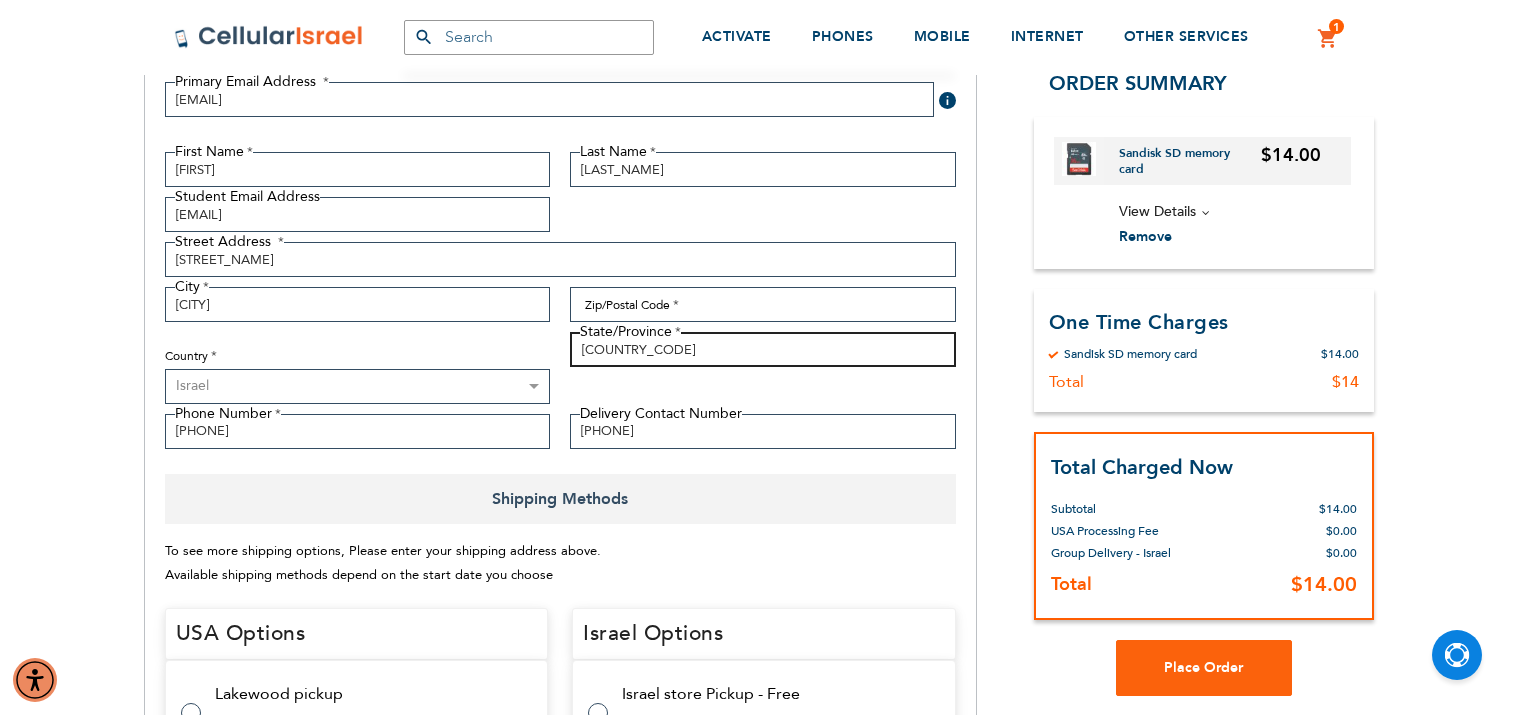 type on "I" 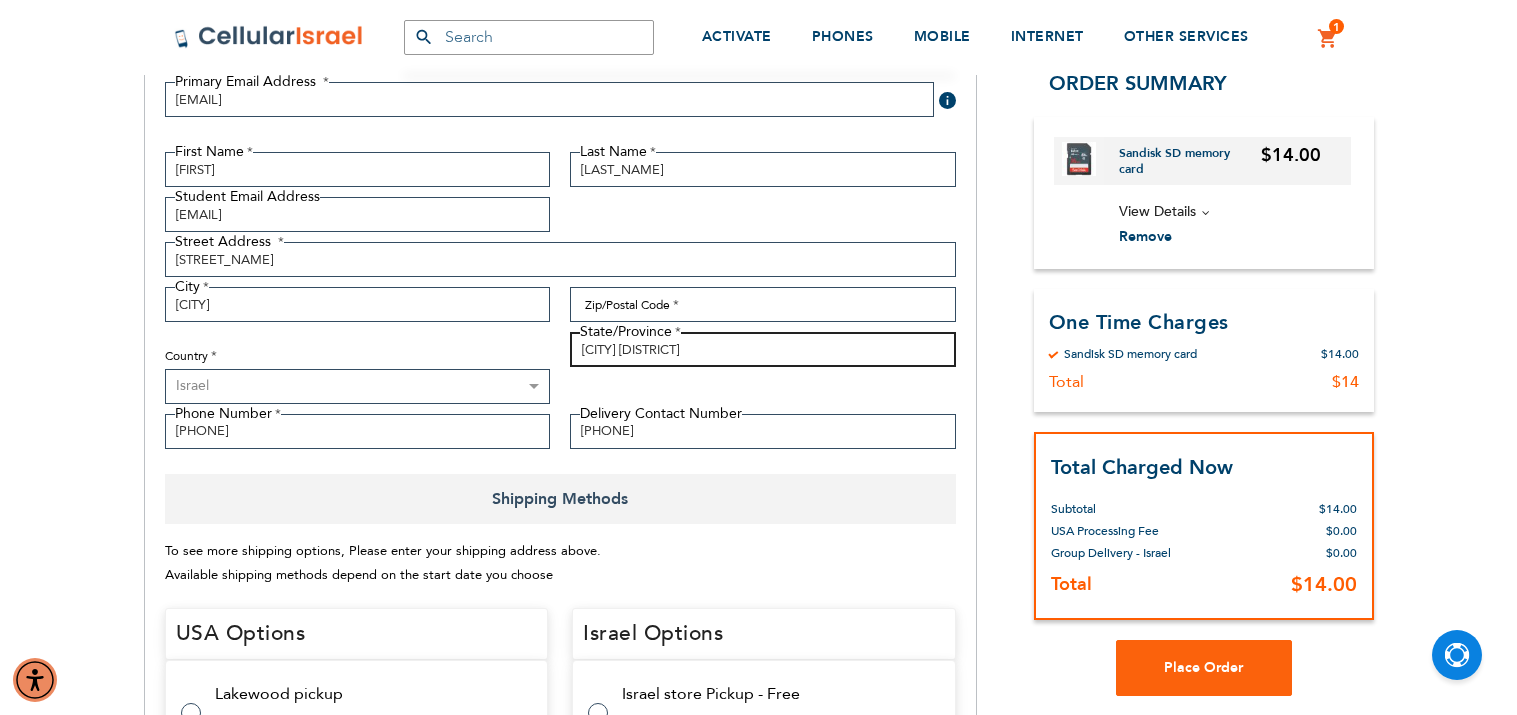 type on "[CITY] [DISTRICT]" 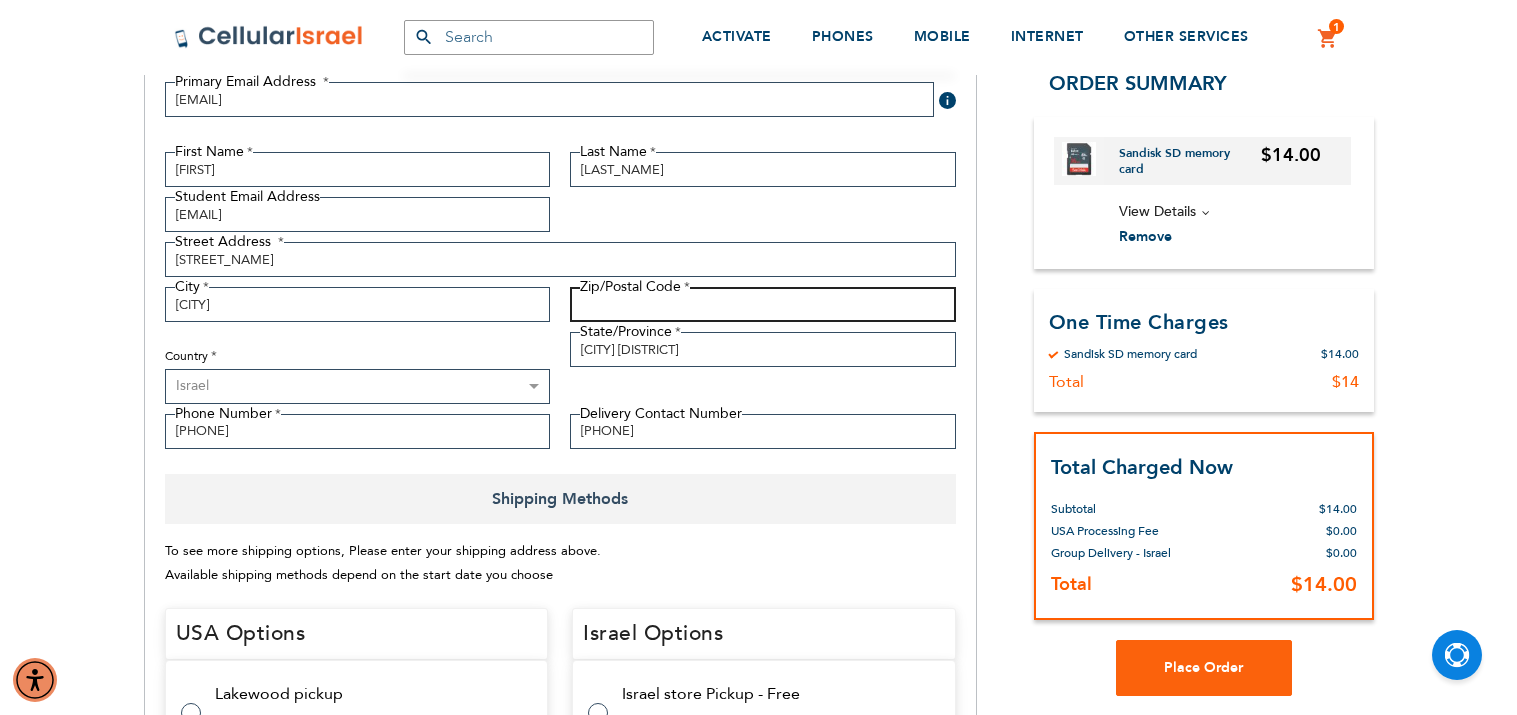 click on "Zip/Postal Code" at bounding box center [763, 304] 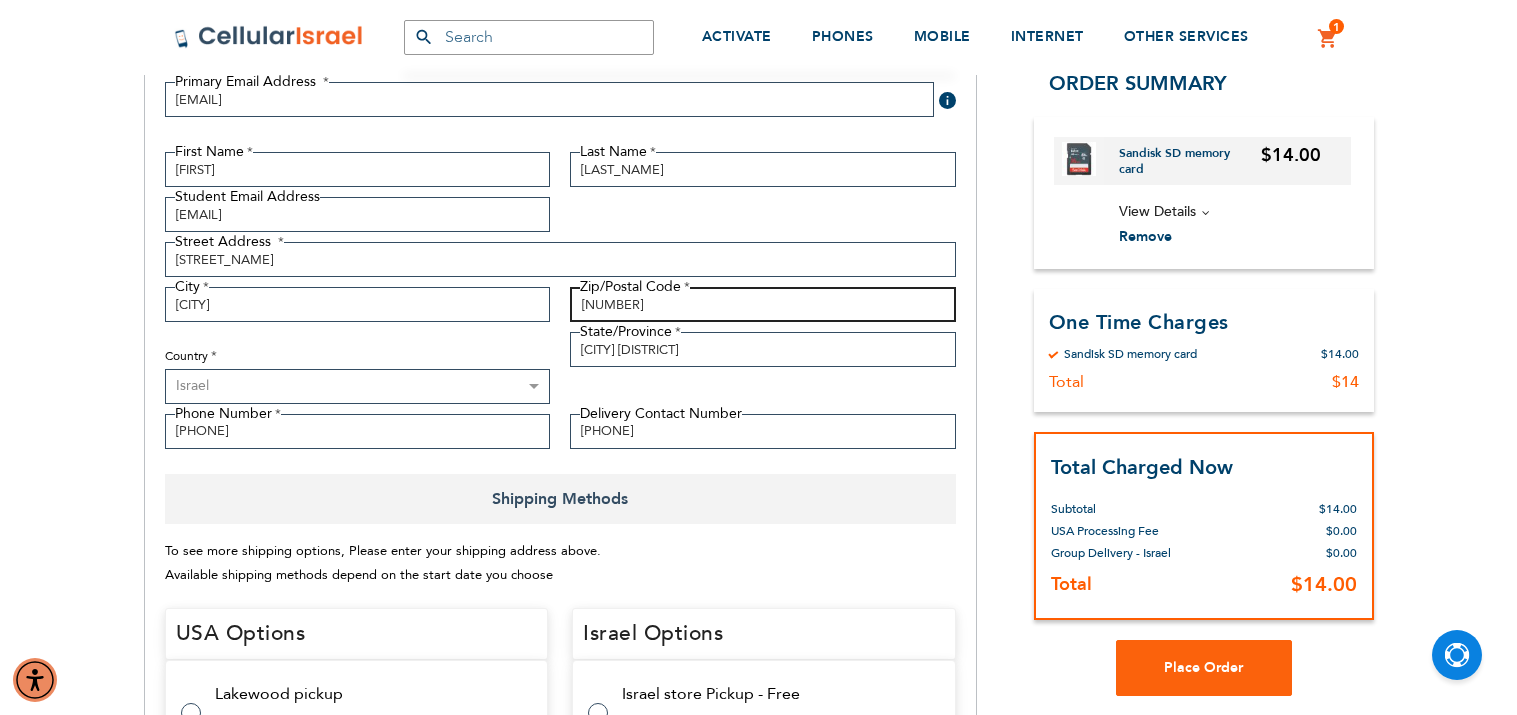 type on "[NUMBER]" 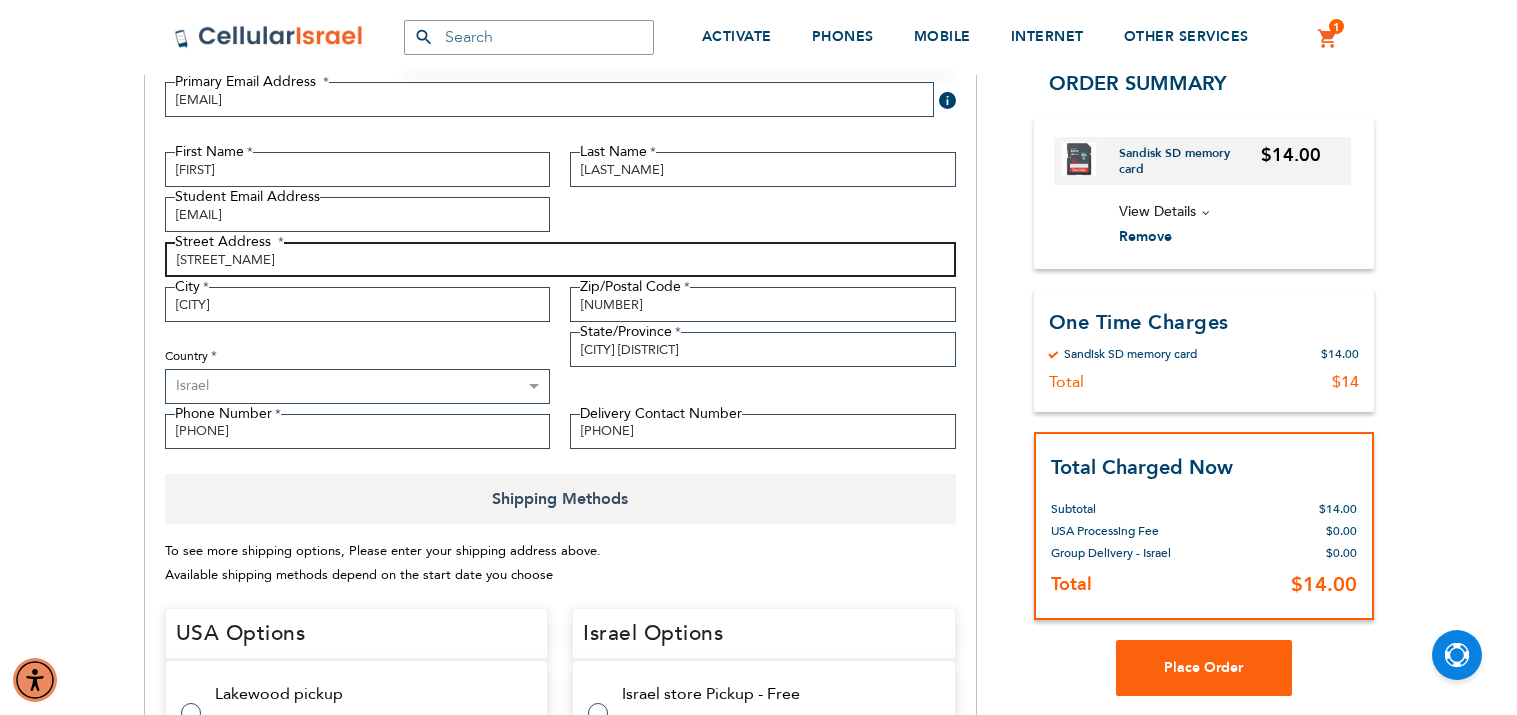 click on "[STREET_NAME]" at bounding box center [560, 259] 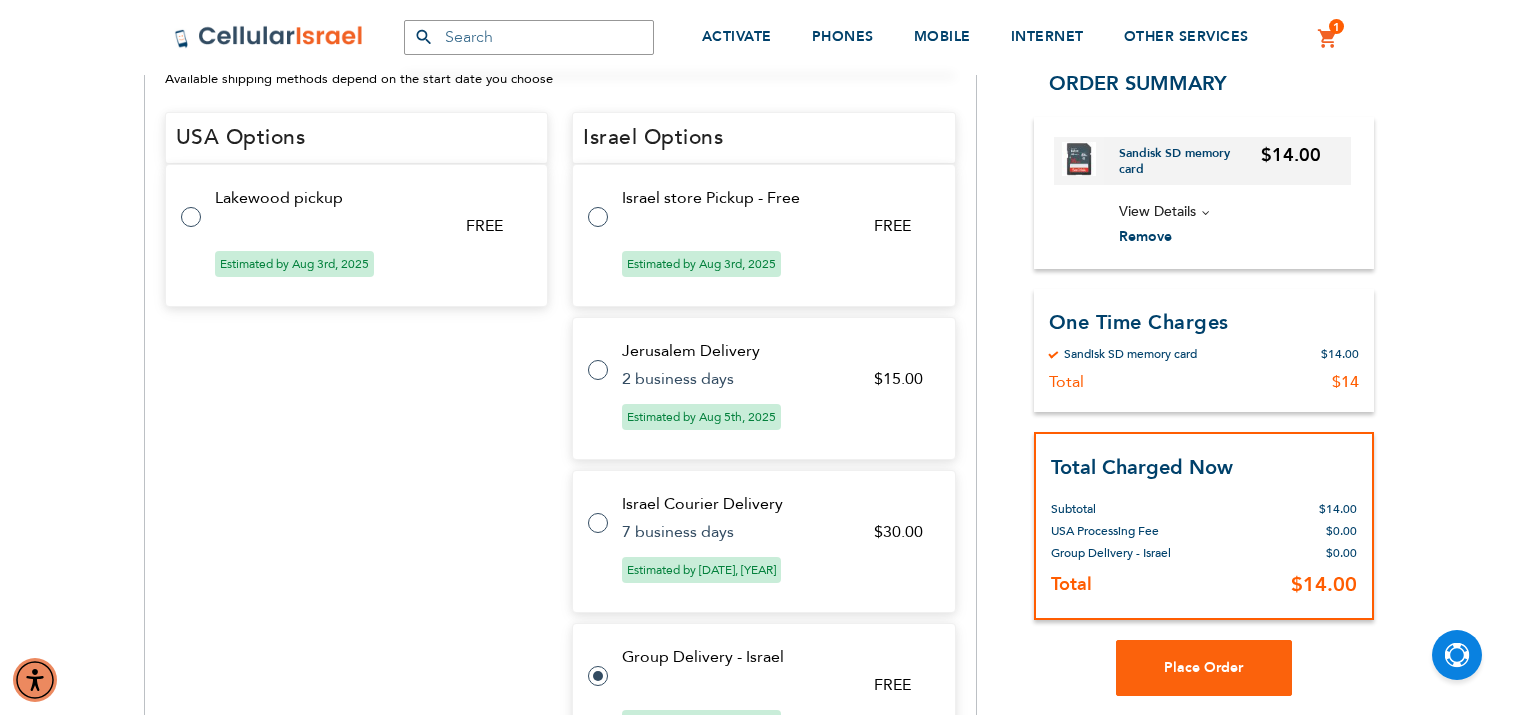 scroll, scrollTop: 836, scrollLeft: 0, axis: vertical 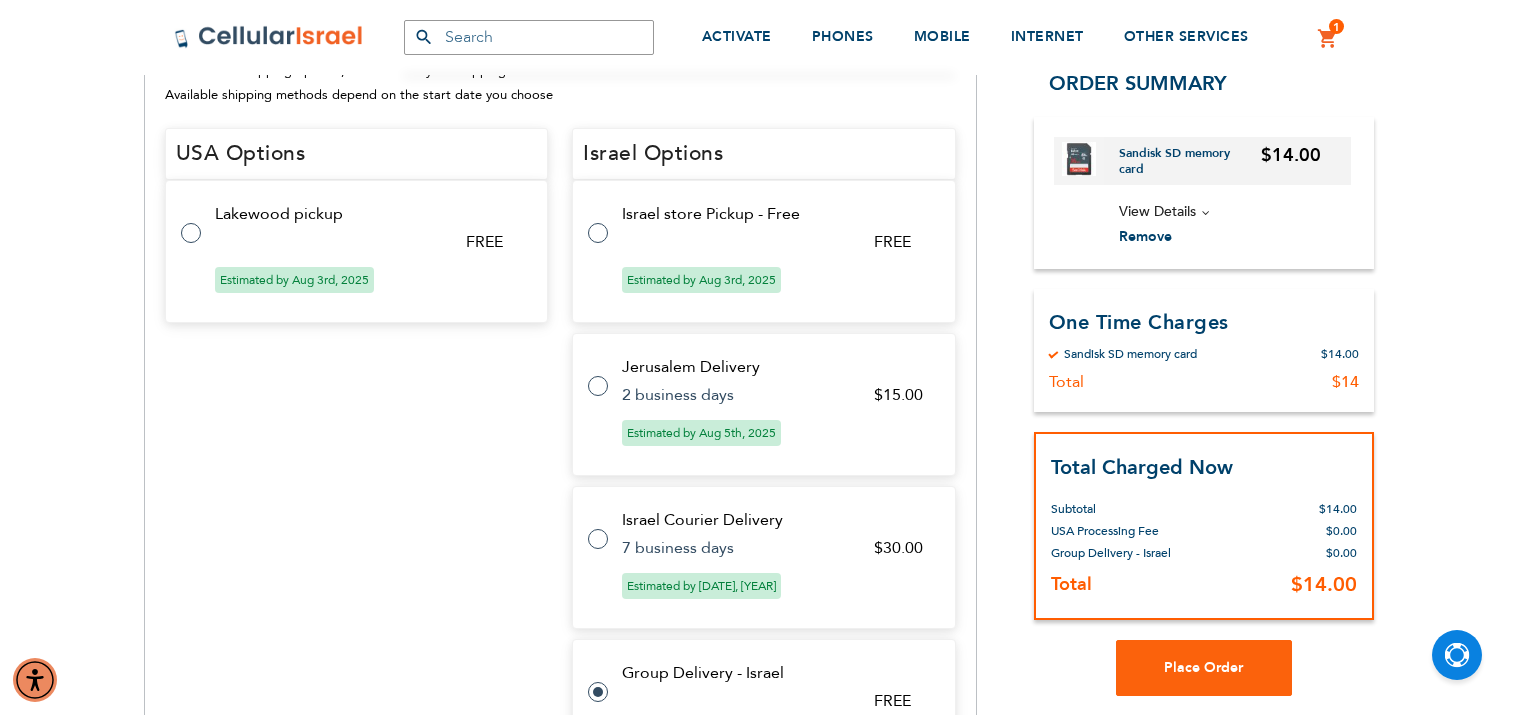 type on "[STREET_NAME] [NUMBER]/" 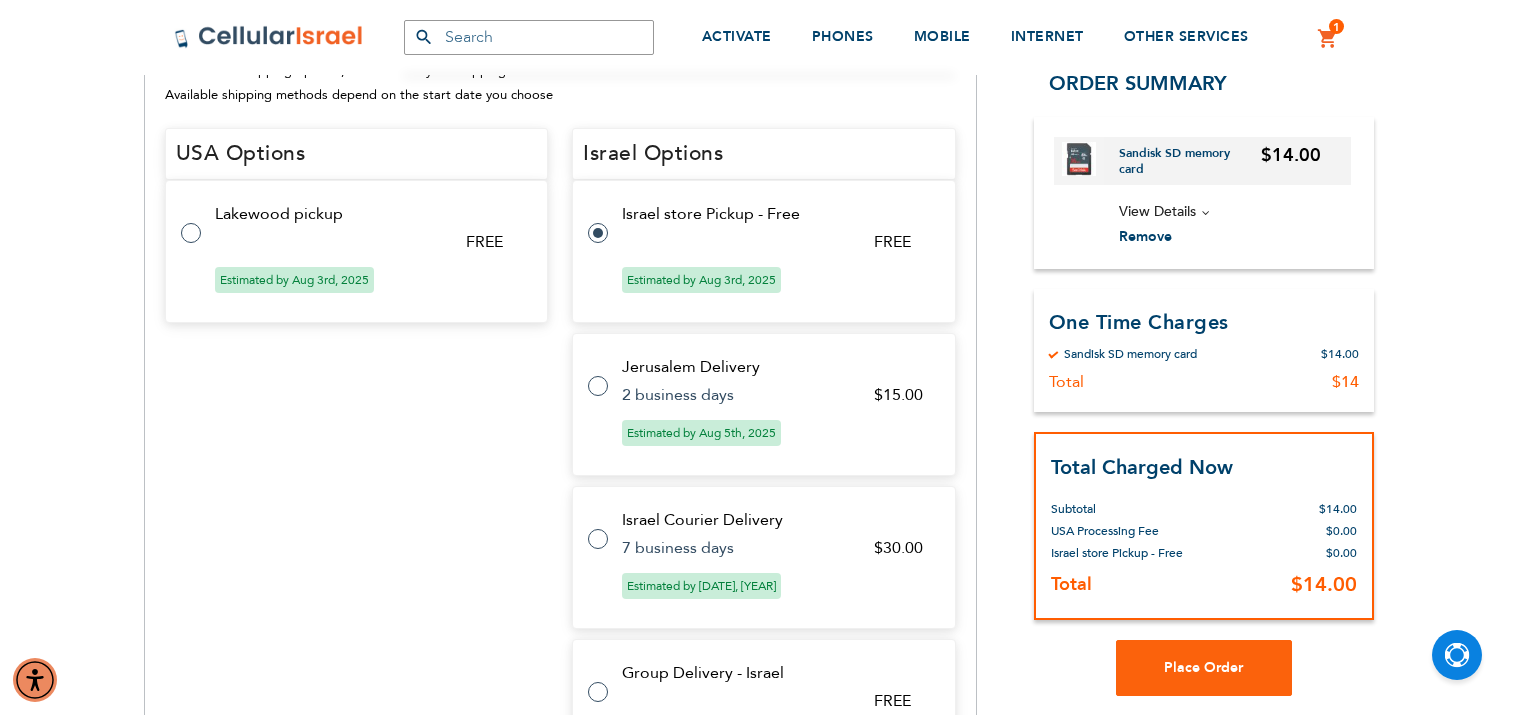 click on "Israel store Pickup - Free" at bounding box center [776, 214] 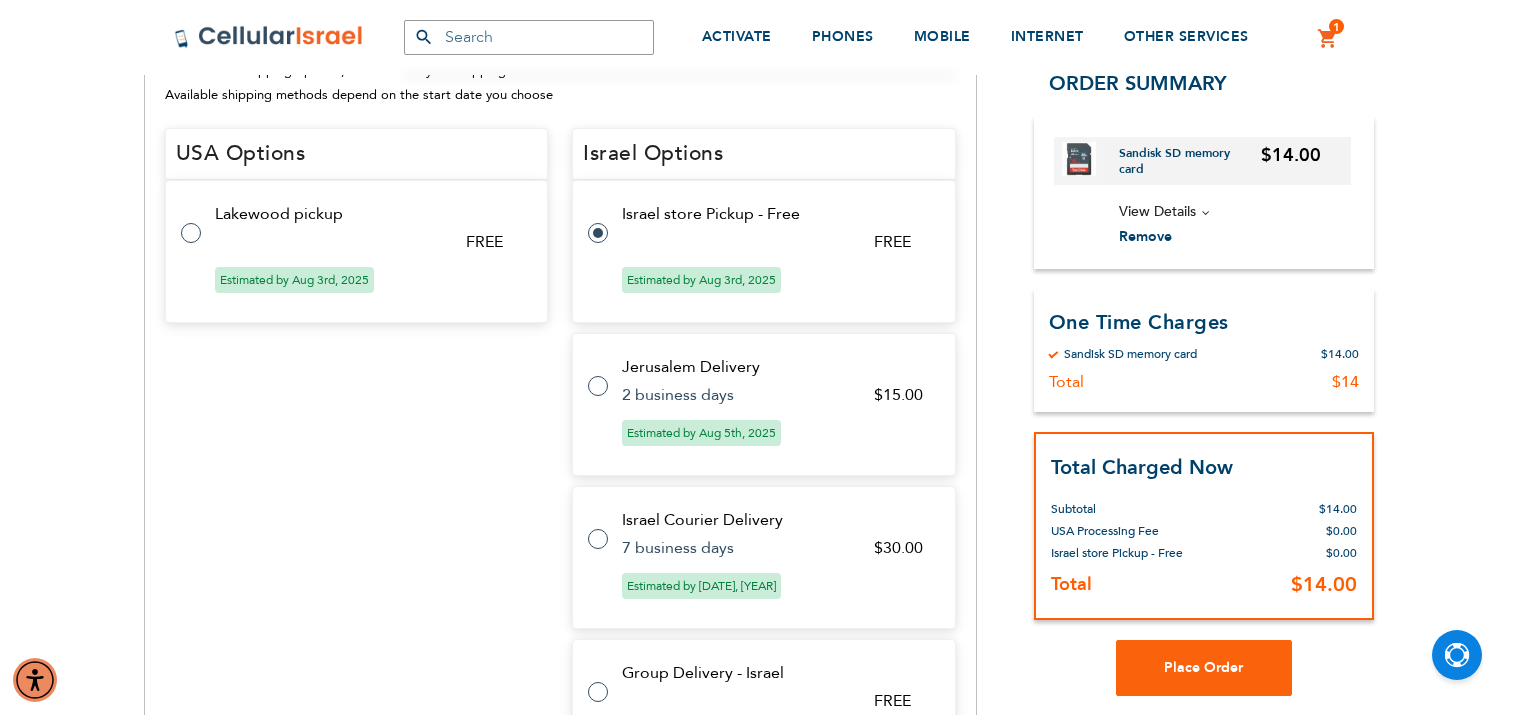 scroll, scrollTop: 1005, scrollLeft: 0, axis: vertical 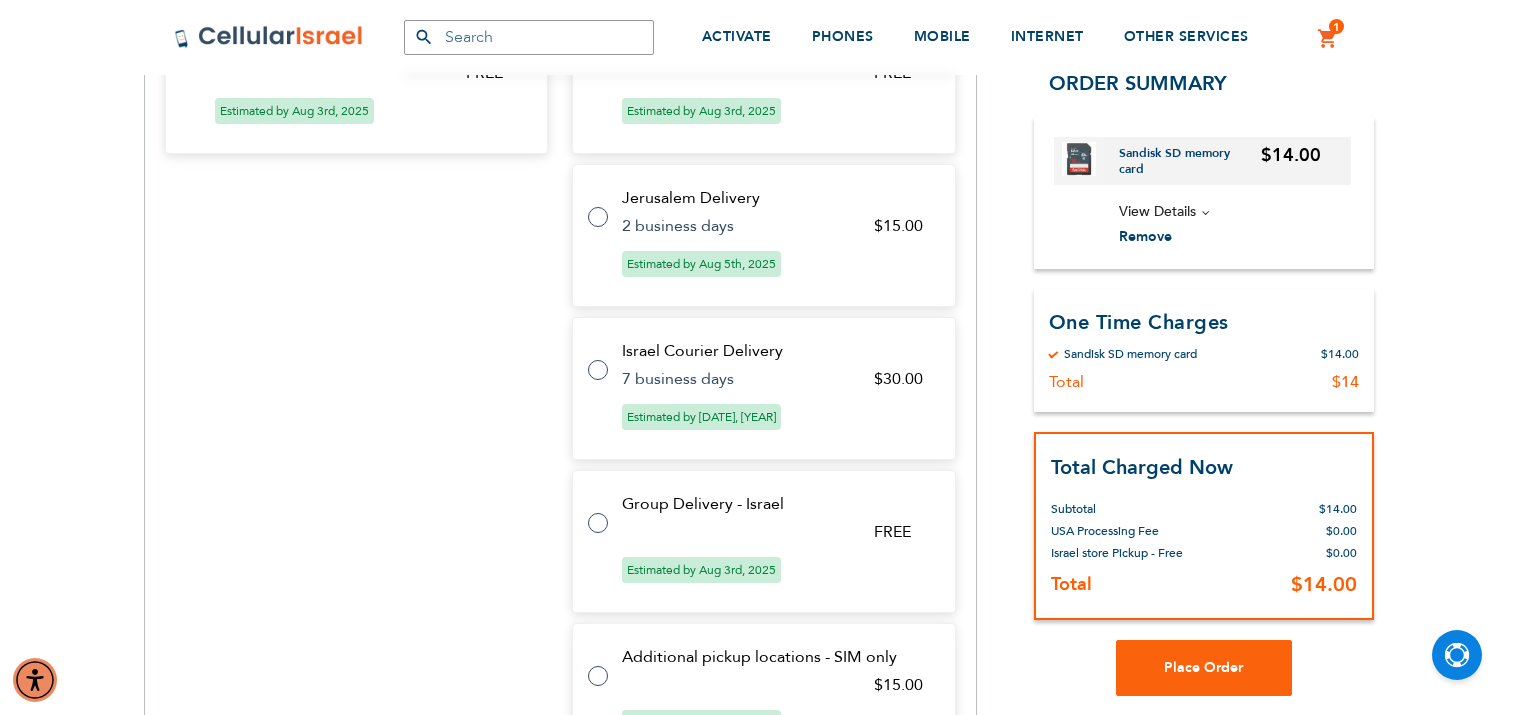 click on "Group Delivery - Israel" at bounding box center (776, 504) 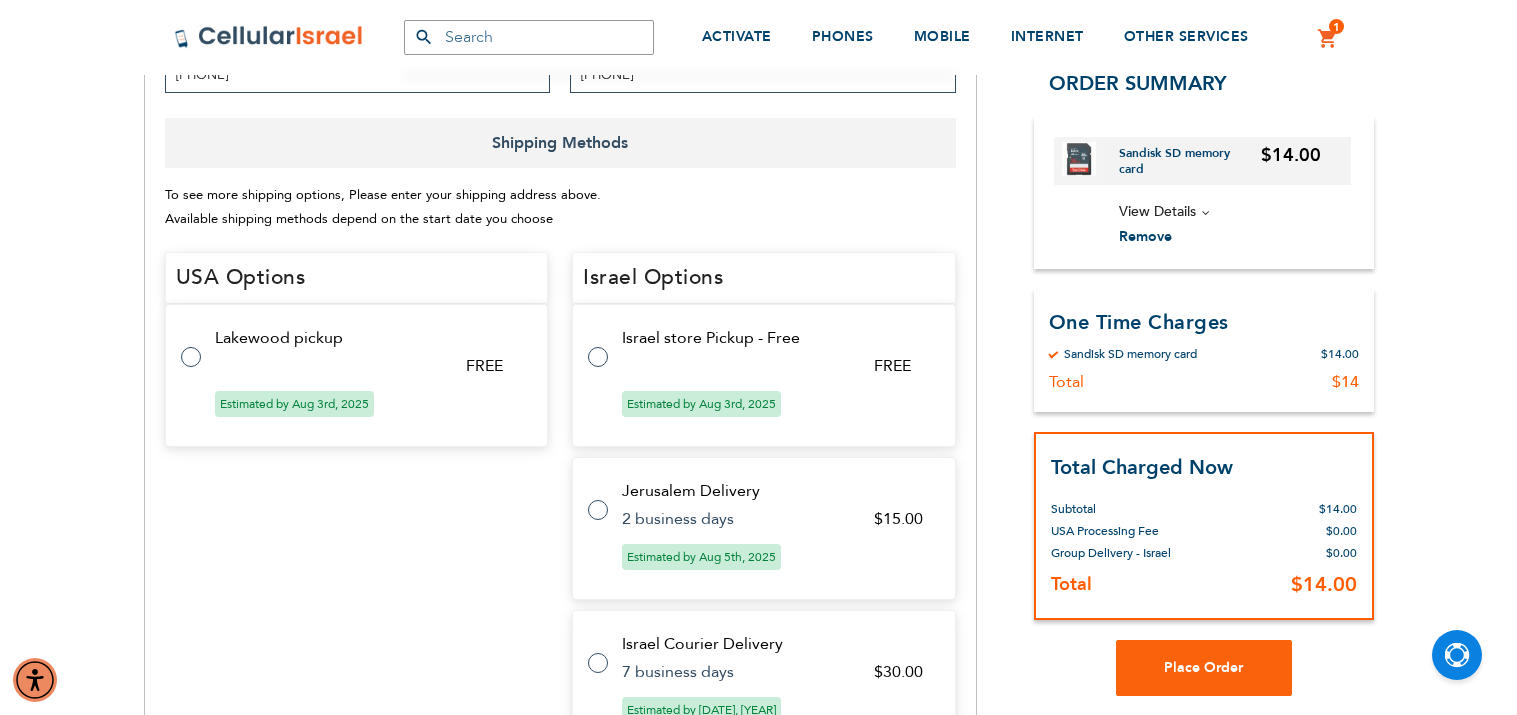 scroll, scrollTop: 711, scrollLeft: 0, axis: vertical 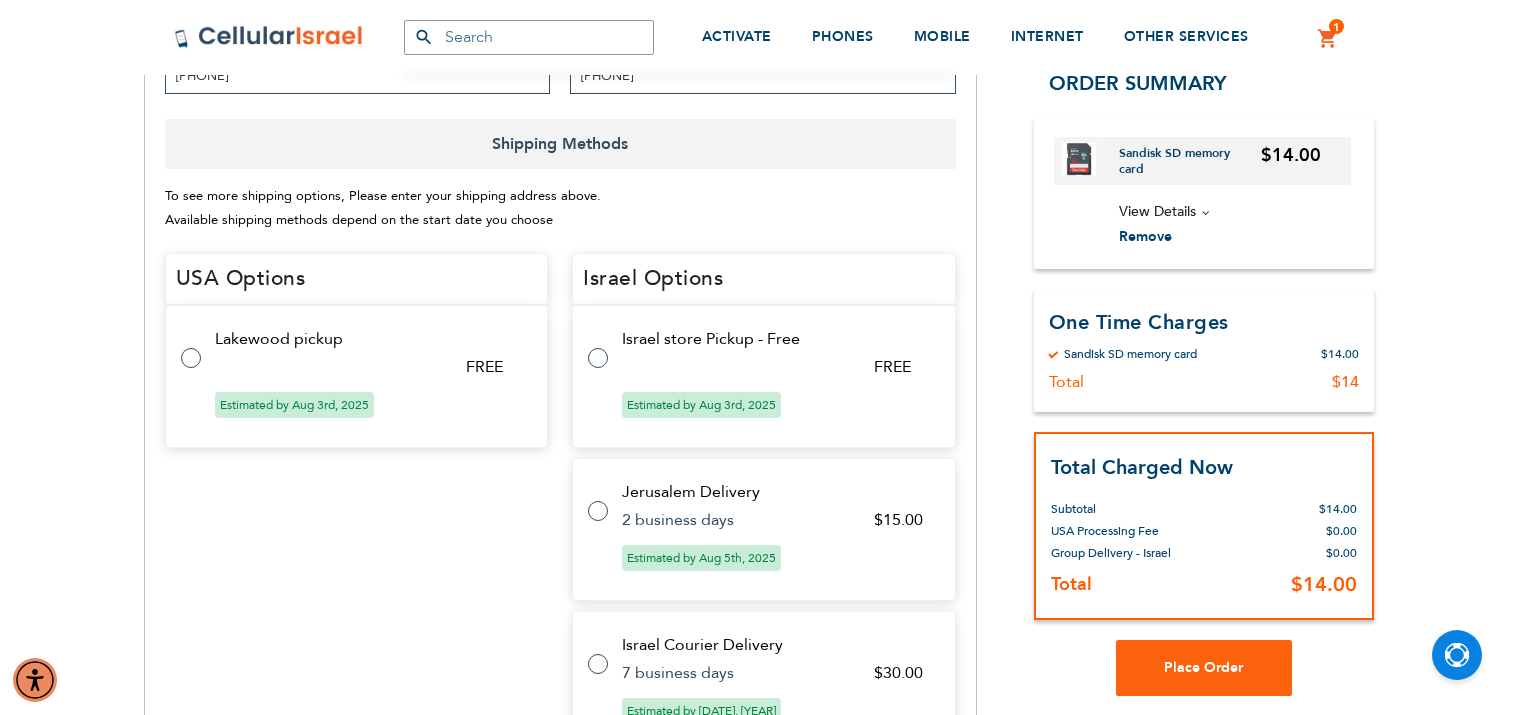 click on "Israel store Pickup - Free" at bounding box center [776, 339] 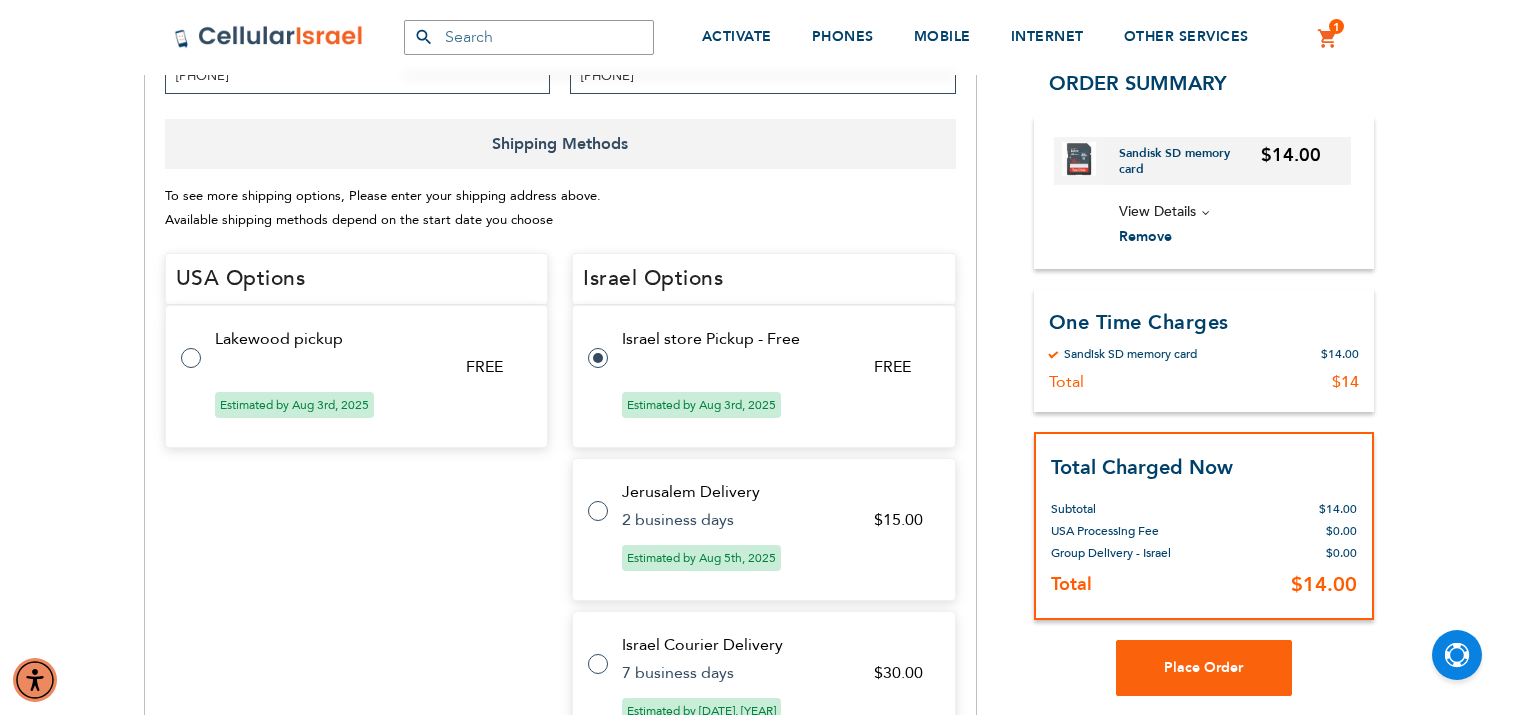 radio on "false" 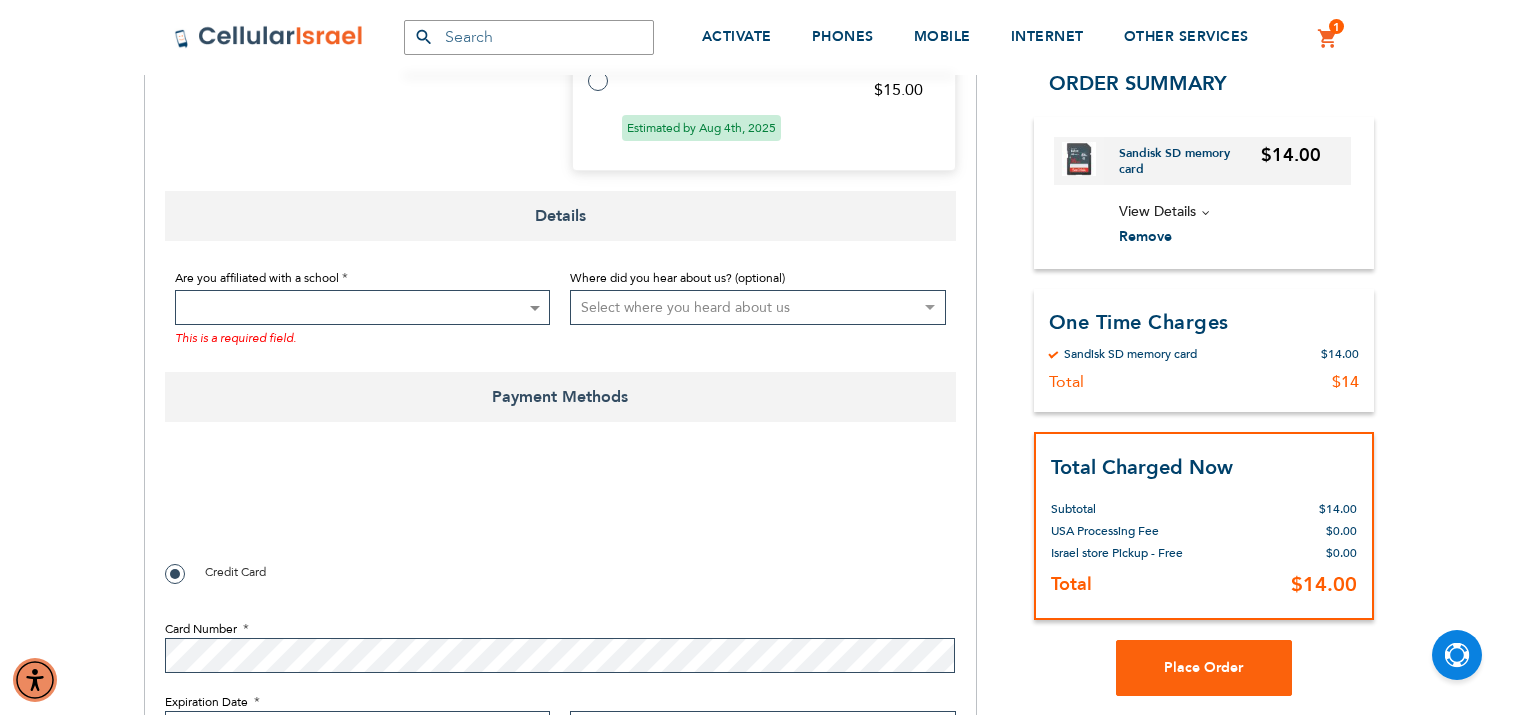 scroll, scrollTop: 1602, scrollLeft: 0, axis: vertical 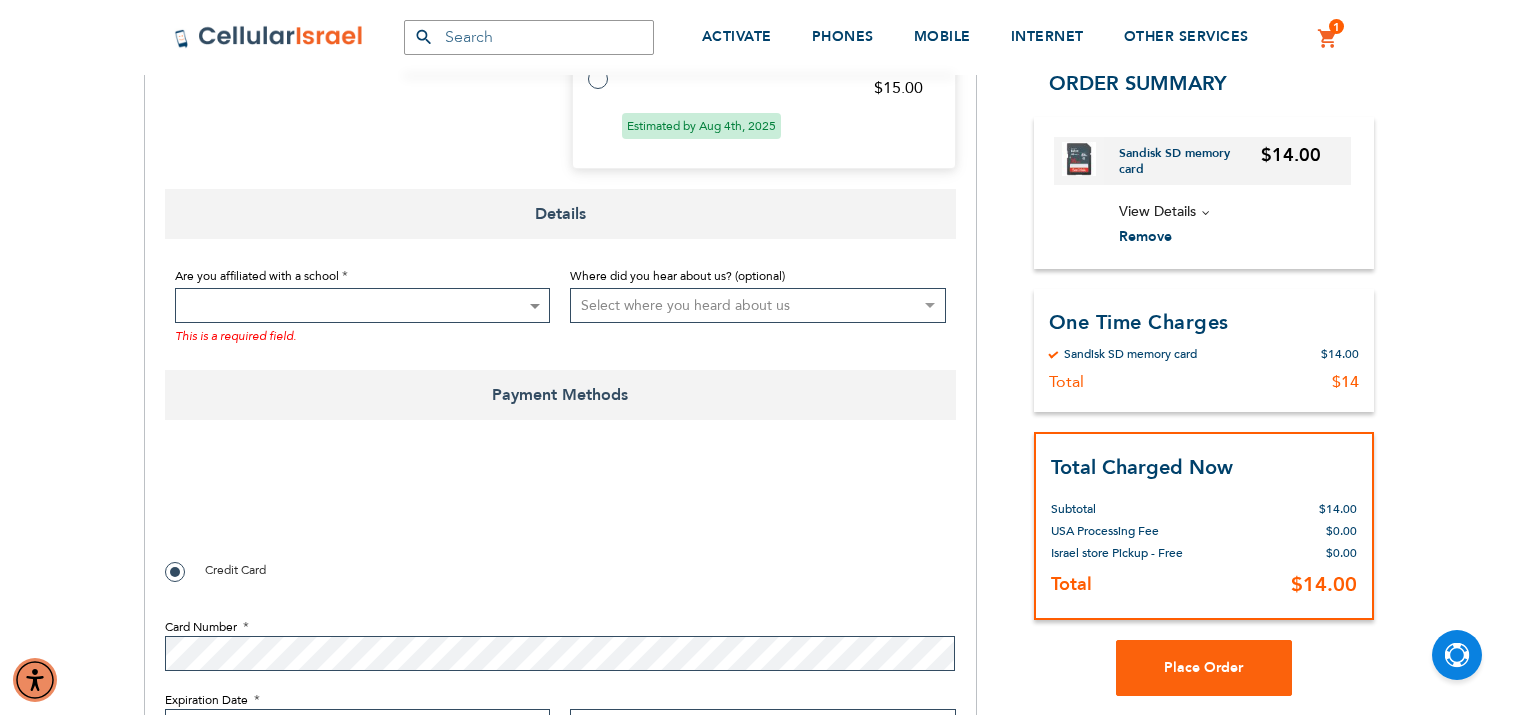 click at bounding box center (363, 305) 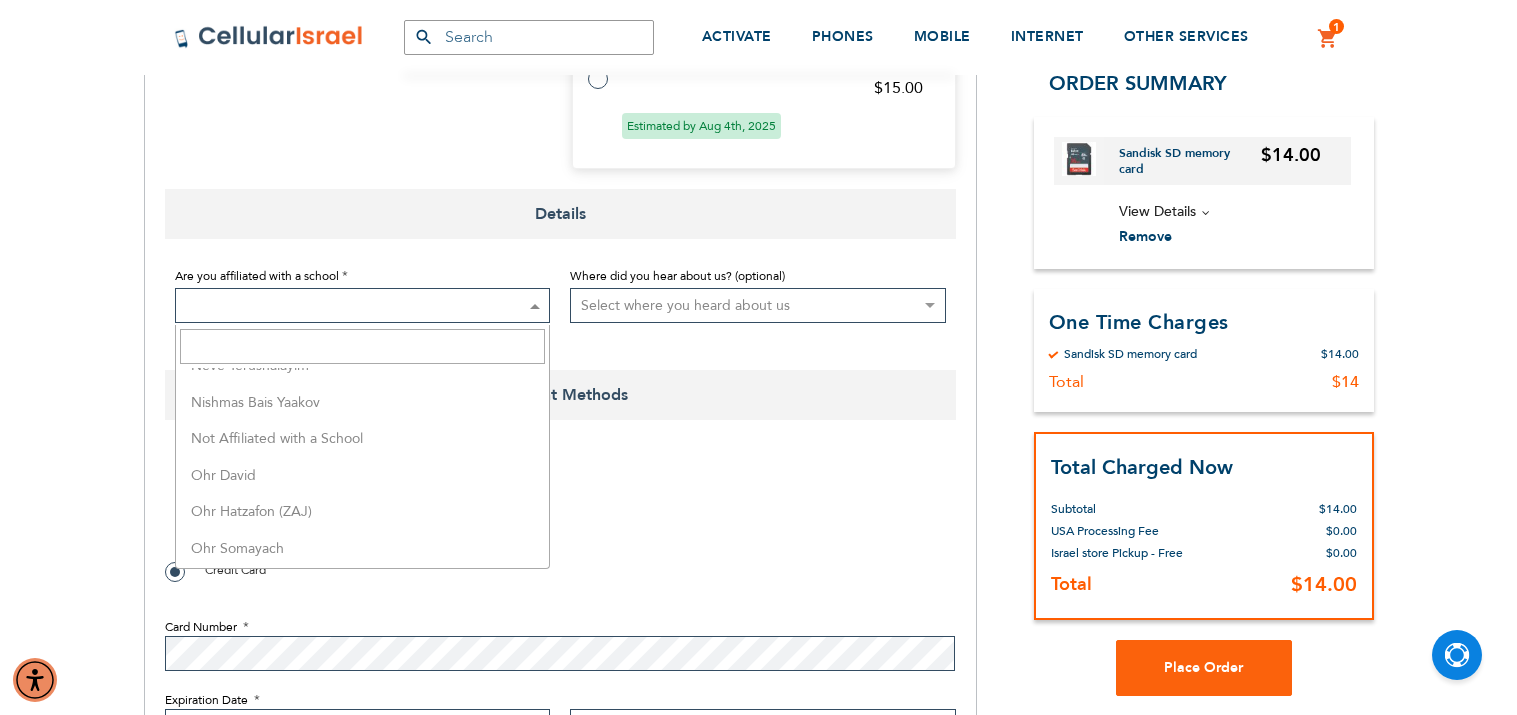 scroll, scrollTop: 3973, scrollLeft: 0, axis: vertical 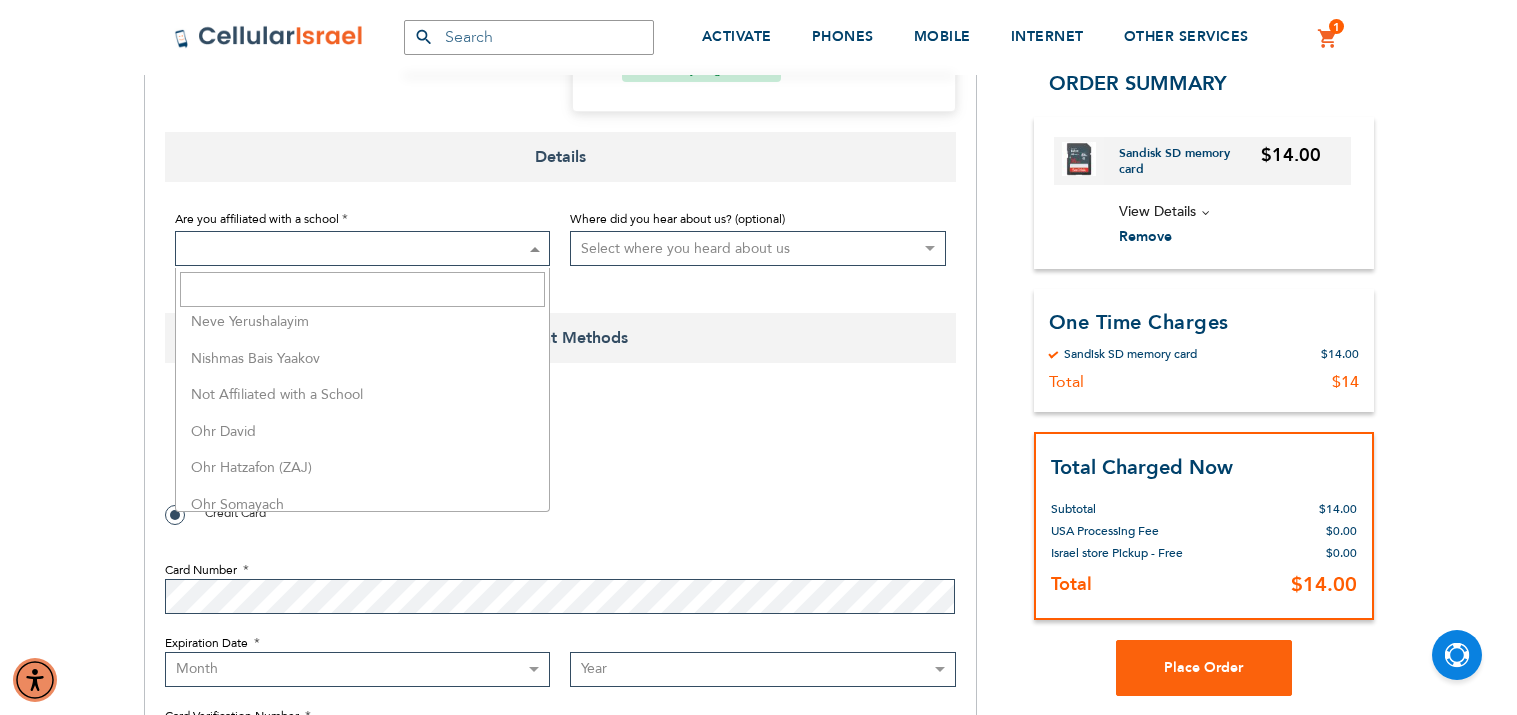click at bounding box center [363, 248] 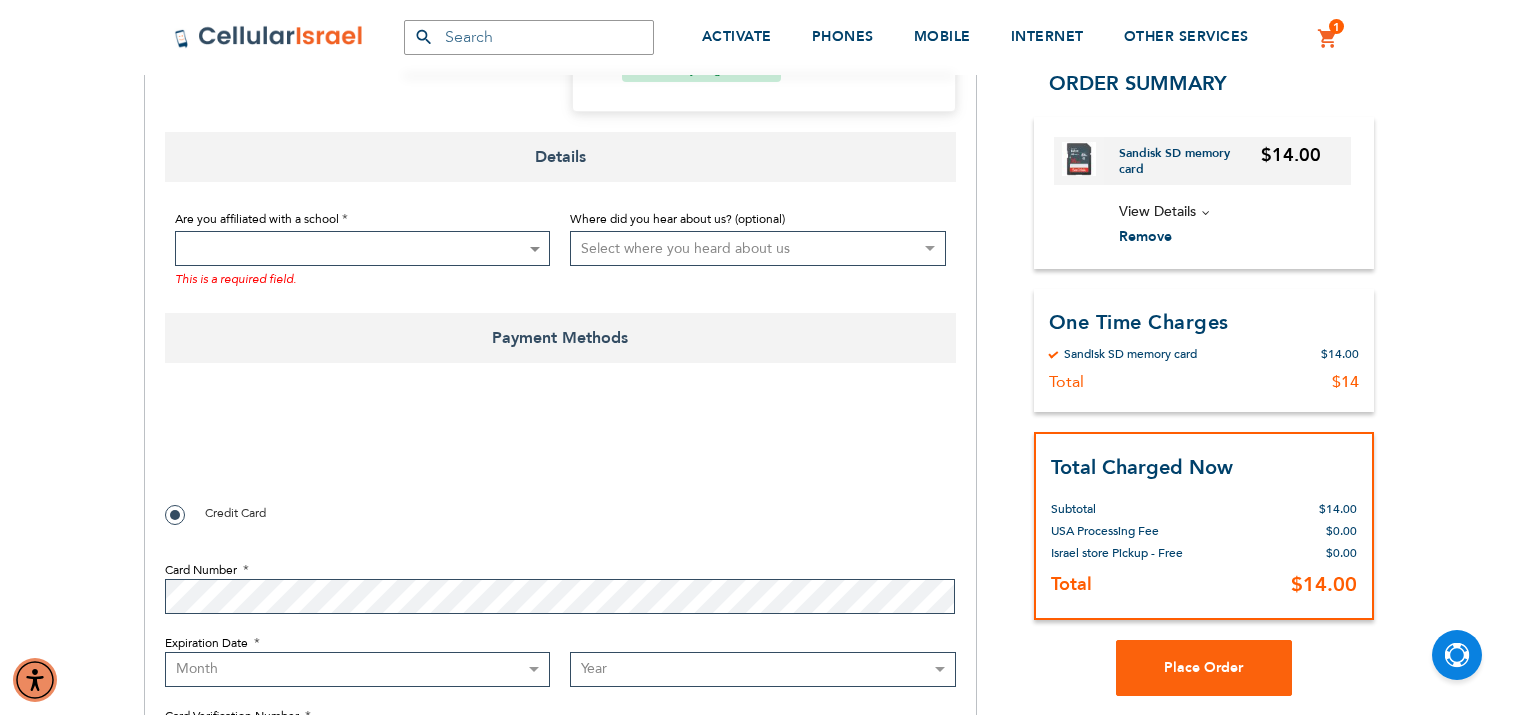 click on "This is a required field." at bounding box center (363, 277) 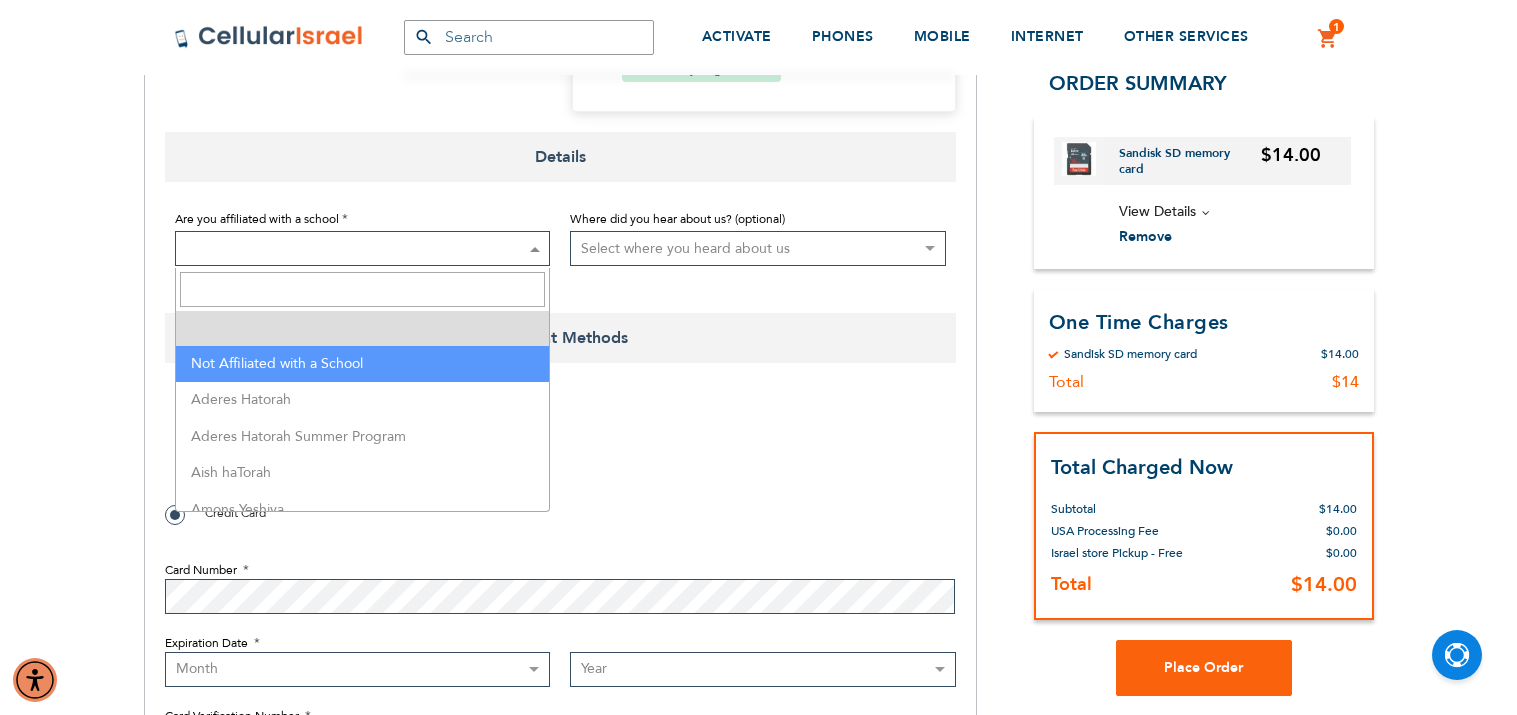 select on "199" 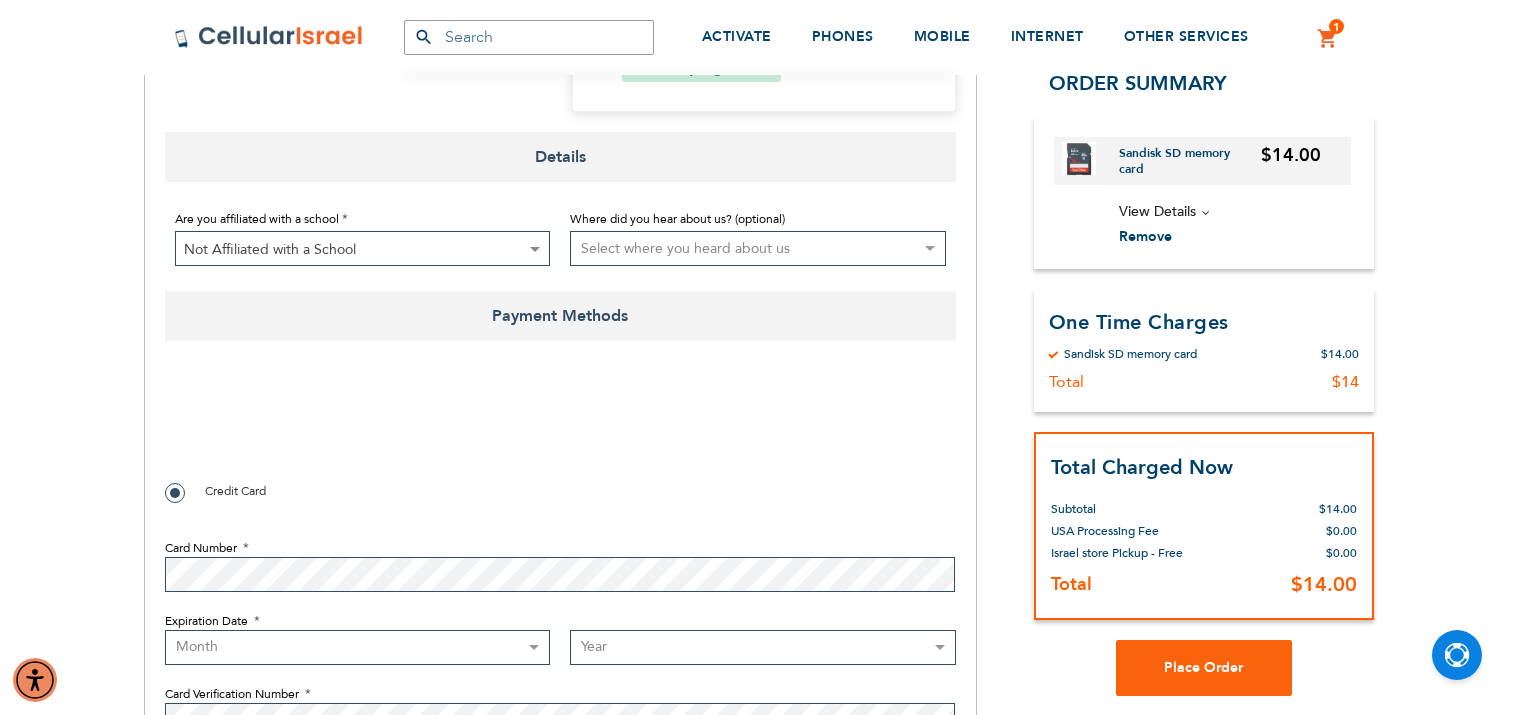 click on "Select where you heard about us Existing Customer Friend Other School/Group BP Kol Bramah Echo Torah Times Kol Haolam Kosher Trip Adviser bestfone ShukiPhone Kesher Cellular Nati Samet Planet Cell BP Graphics Newcomers Guide Kesher Cellular HCC Pen Masa Umatan Ezras Achim calendar Lakewood Directory Hamodia Online Yeshiva store Vacation Jerusalem Gedalya Berlin Best Sim Nati Jewish Pocket Guide Jewish Business Directory Whats Doing in Waterbury Mrs. Libby Cohen Best Sim Online Search Lebovitz Gilbert Chaim Perlow Shimmy Birnhack Nefesh Bnefesh" at bounding box center (758, 248) 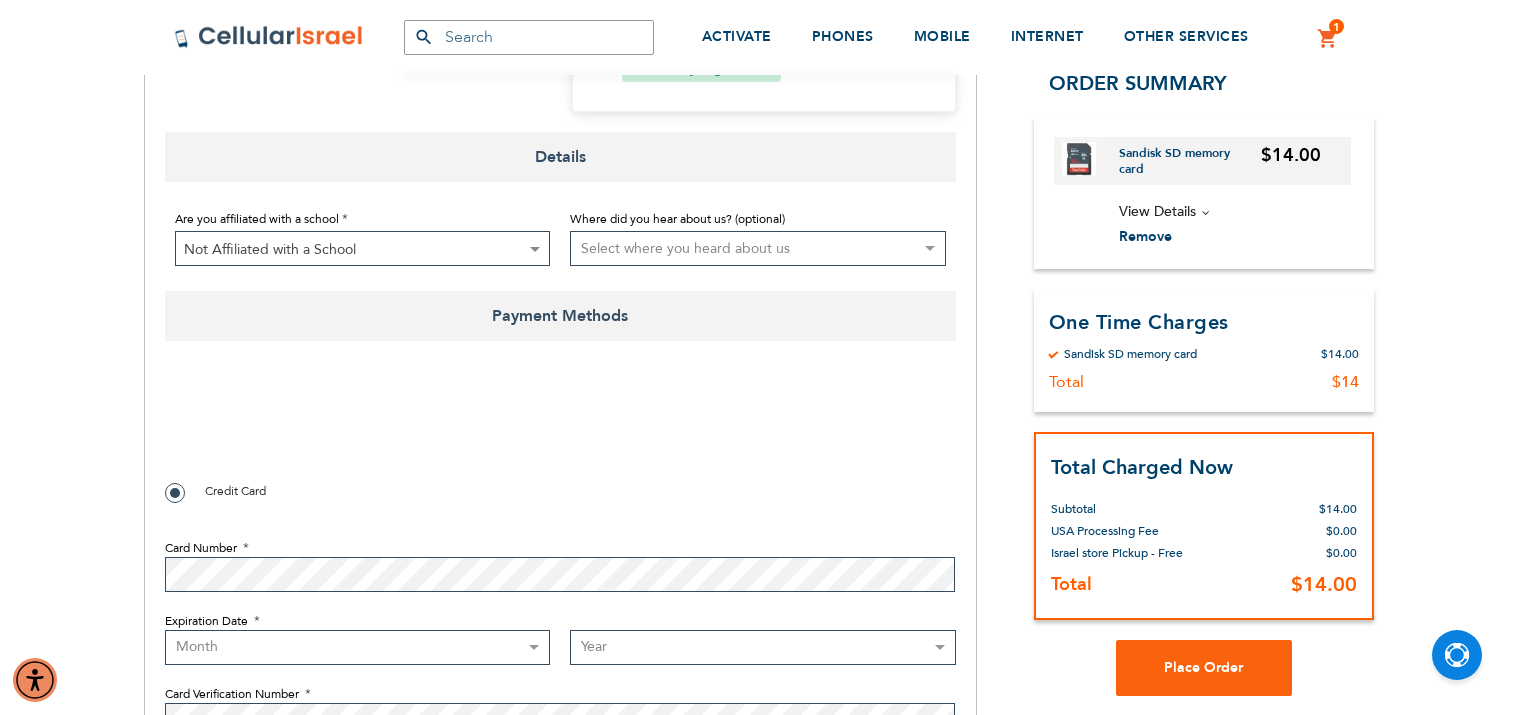 click on "Select where you heard about us Existing Customer Friend Other School/Group BP Kol Bramah Echo Torah Times Kol Haolam Kosher Trip Adviser bestfone ShukiPhone Kesher Cellular Nati Samet Planet Cell BP Graphics Newcomers Guide Kesher Cellular HCC Pen Masa Umatan Ezras Achim calendar Lakewood Directory Hamodia Online Yeshiva store Vacation Jerusalem Gedalya Berlin Best Sim Nati Jewish Pocket Guide Jewish Business Directory Whats Doing in Waterbury Mrs. Libby Cohen Best Sim Online Search Lebovitz Gilbert Chaim Perlow Shimmy Birnhack Nefesh Bnefesh" at bounding box center [758, 248] 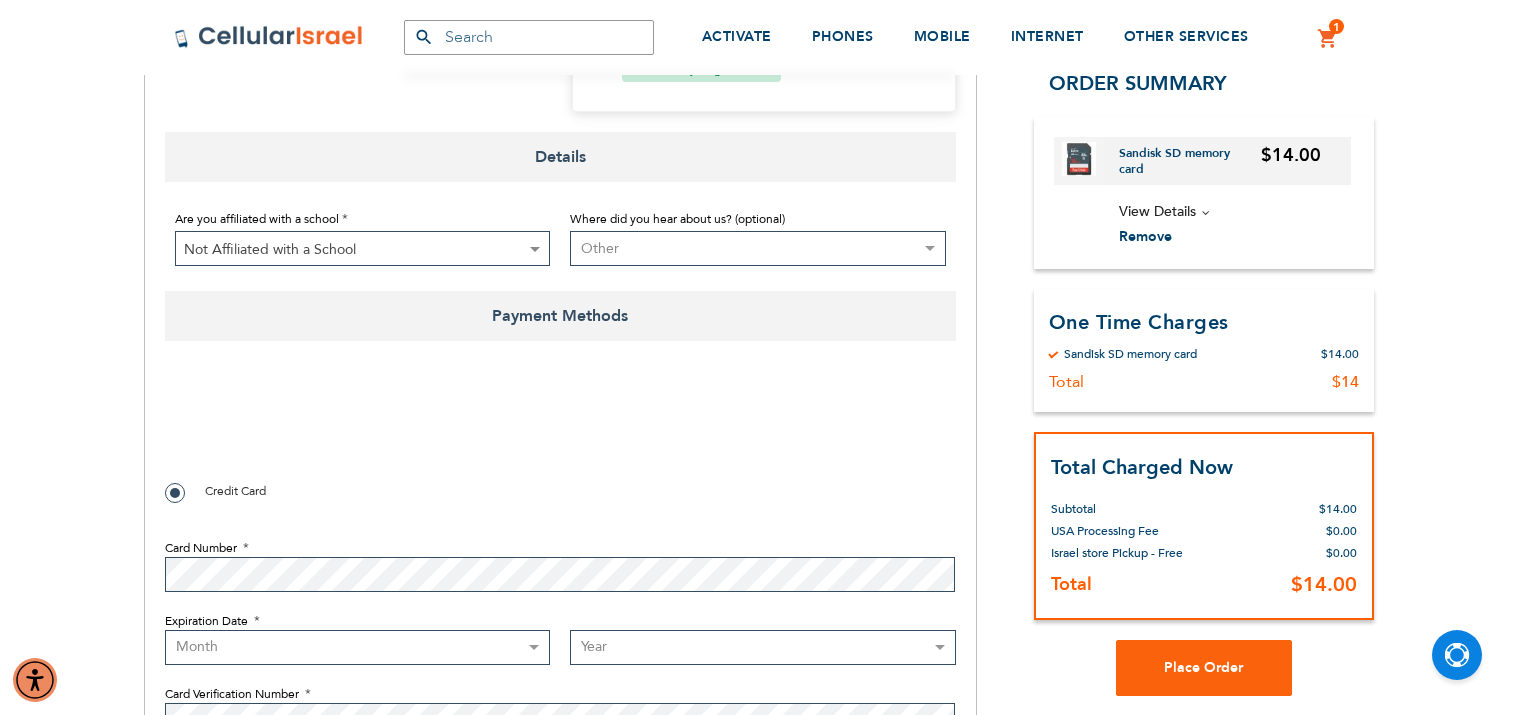 click on "Select where you heard about us Existing Customer Friend Other School/Group BP Kol Bramah Echo Torah Times Kol Haolam Kosher Trip Adviser bestfone ShukiPhone Kesher Cellular Nati Samet Planet Cell BP Graphics Newcomers Guide Kesher Cellular HCC Pen Masa Umatan Ezras Achim calendar Lakewood Directory Hamodia Online Yeshiva store Vacation Jerusalem Gedalya Berlin Best Sim Nati Jewish Pocket Guide Jewish Business Directory Whats Doing in Waterbury Mrs. Libby Cohen Best Sim Online Search Lebovitz Gilbert Chaim Perlow Shimmy Birnhack Nefesh Bnefesh" at bounding box center (758, 248) 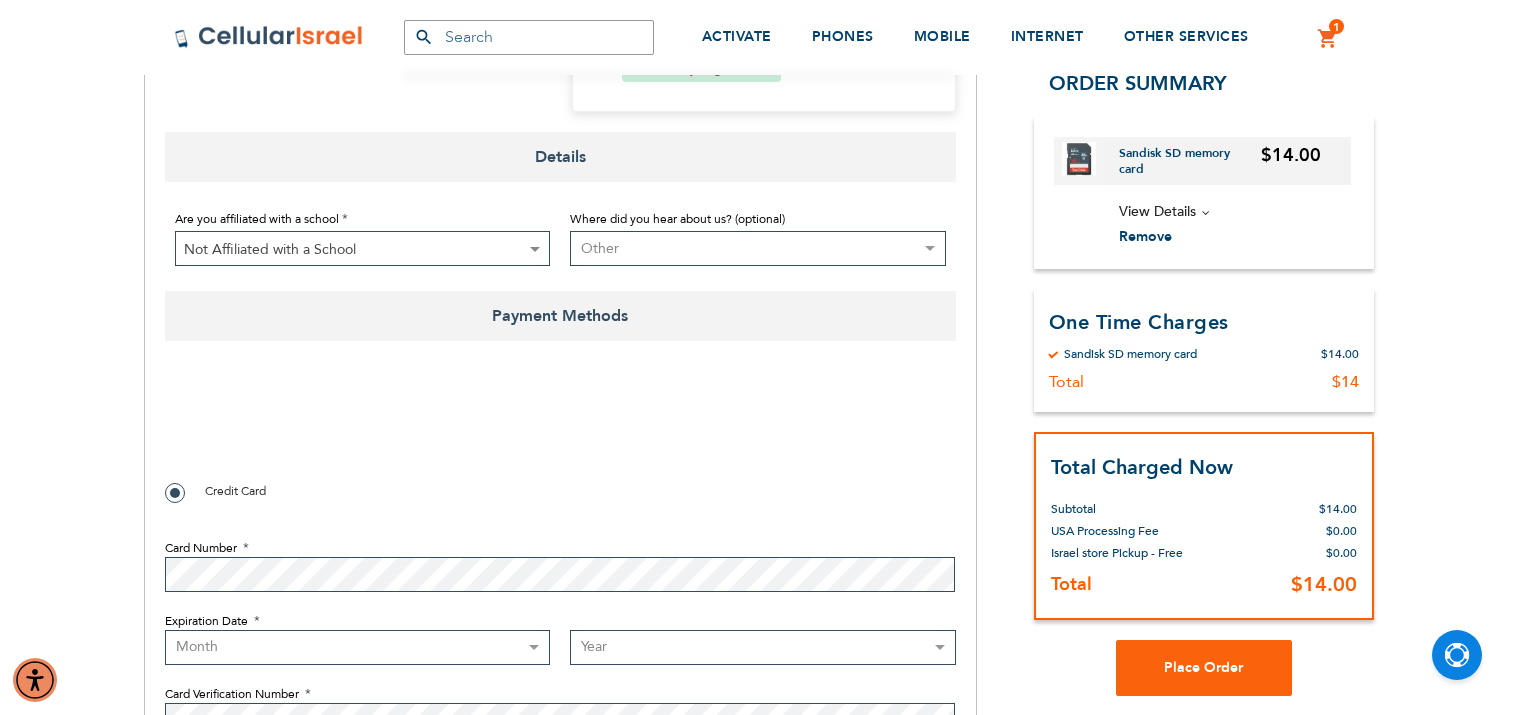 drag, startPoint x: 602, startPoint y: 239, endPoint x: 588, endPoint y: 242, distance: 14.3178215 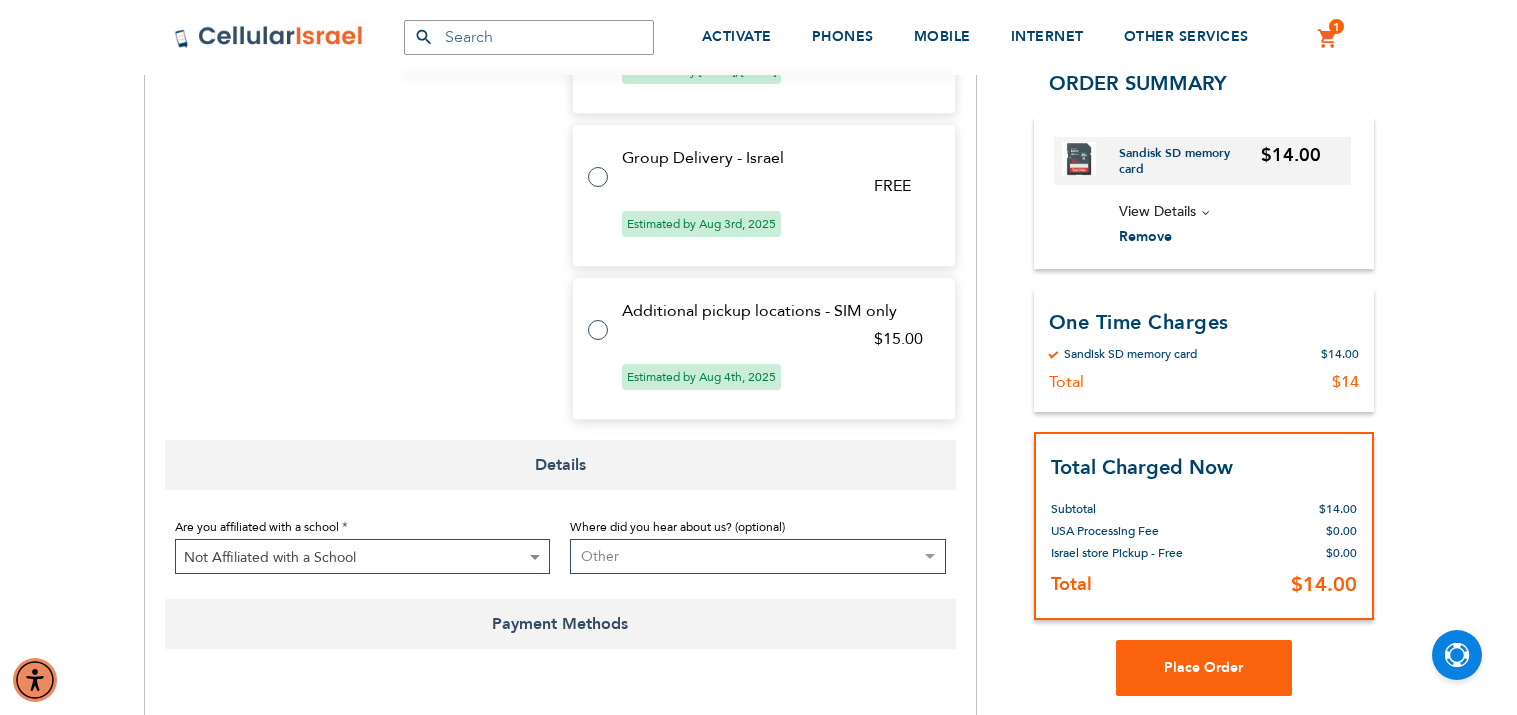 scroll, scrollTop: 1345, scrollLeft: 0, axis: vertical 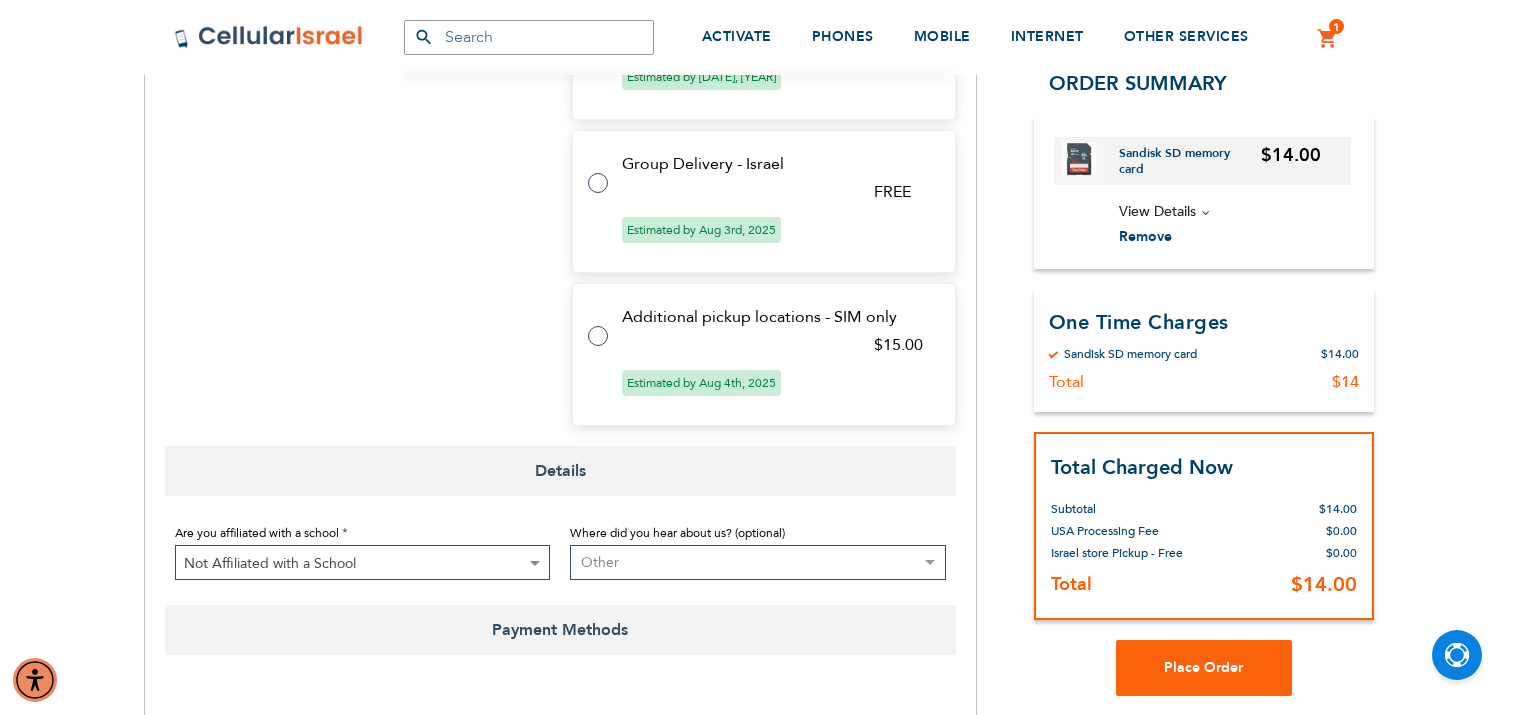 checkbox on "false" 